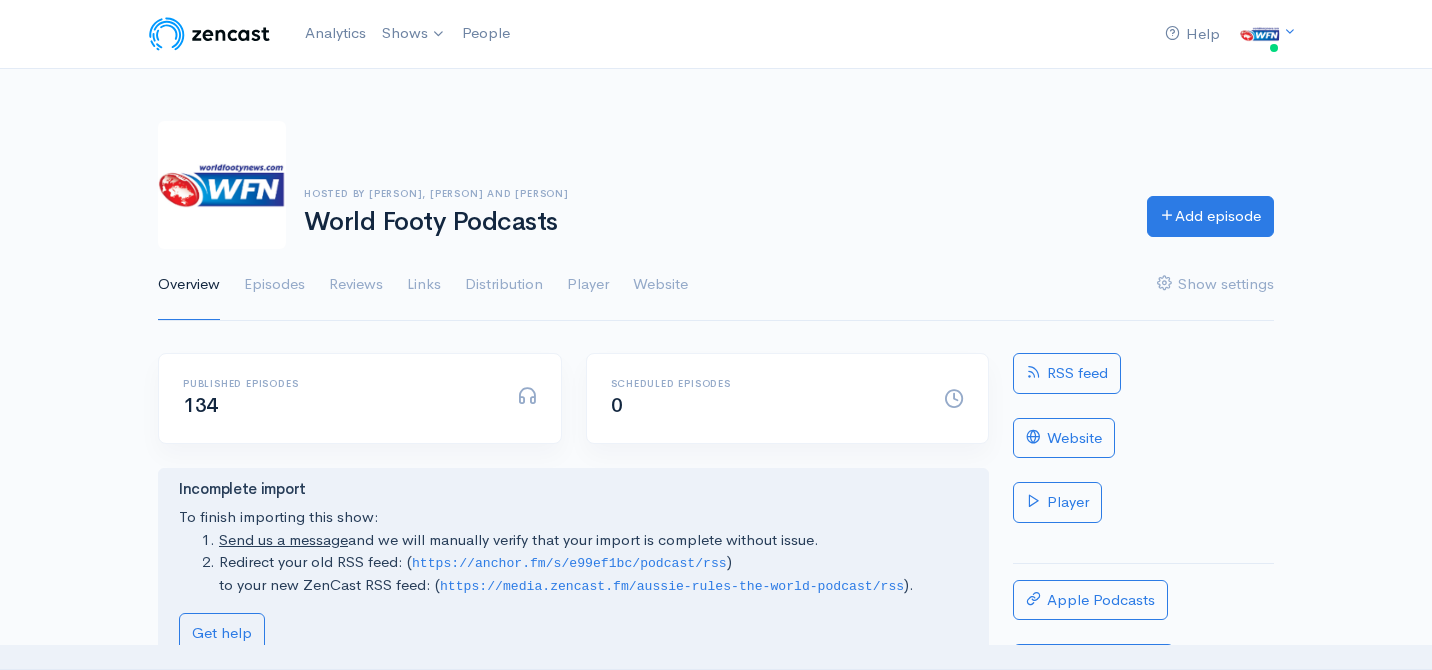 scroll, scrollTop: 0, scrollLeft: 0, axis: both 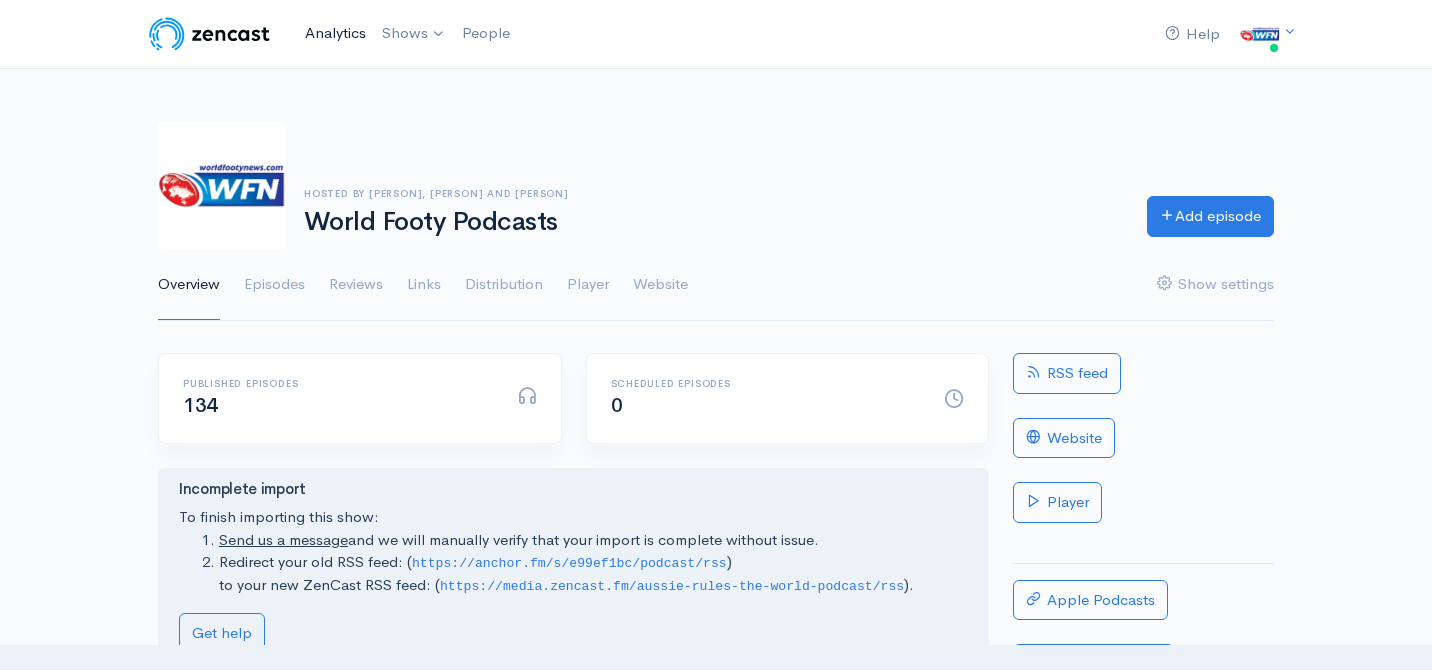 click on "Analytics" at bounding box center [335, 33] 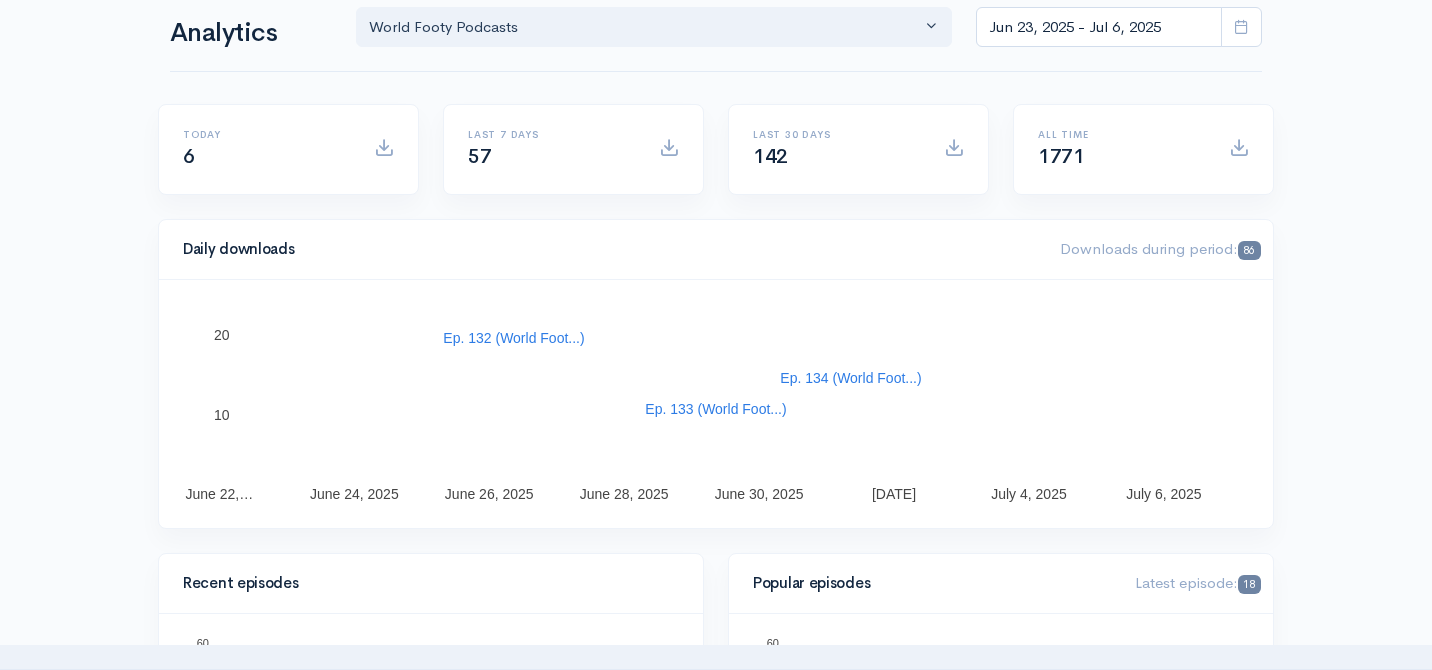scroll, scrollTop: 0, scrollLeft: 0, axis: both 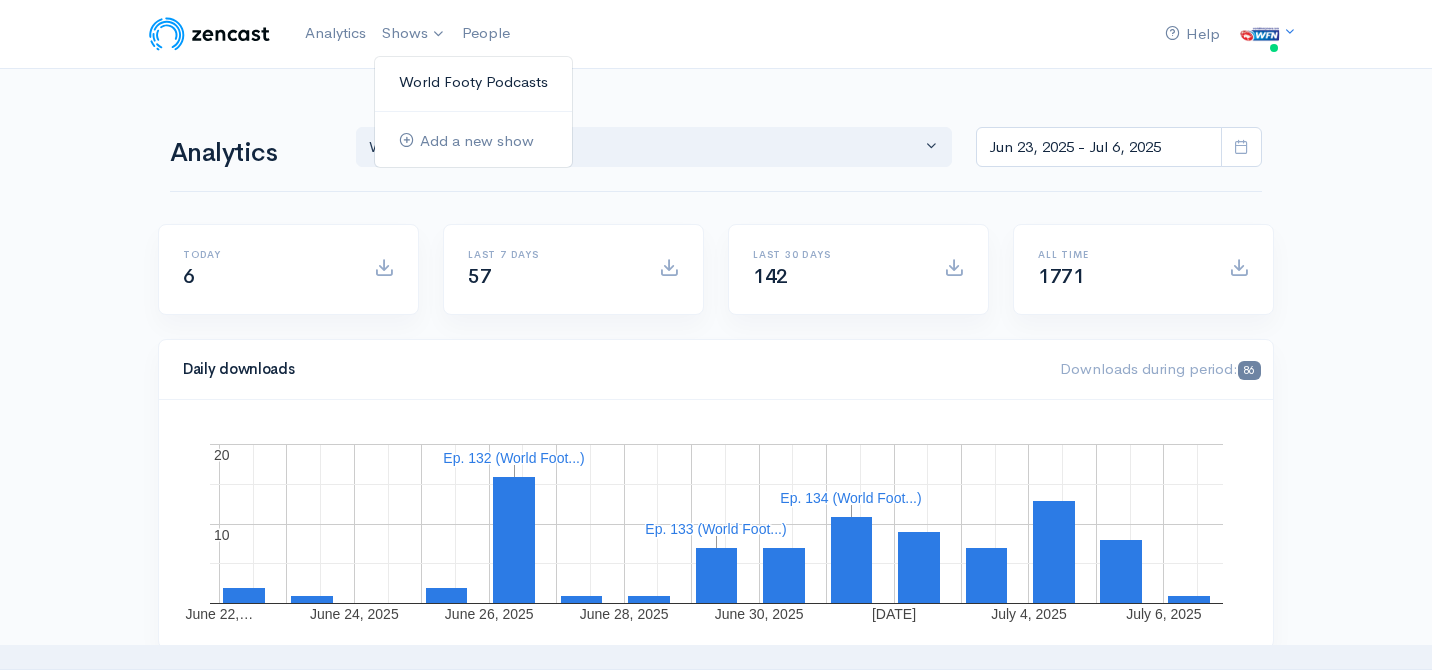 click on "World Footy Podcasts" at bounding box center [473, 82] 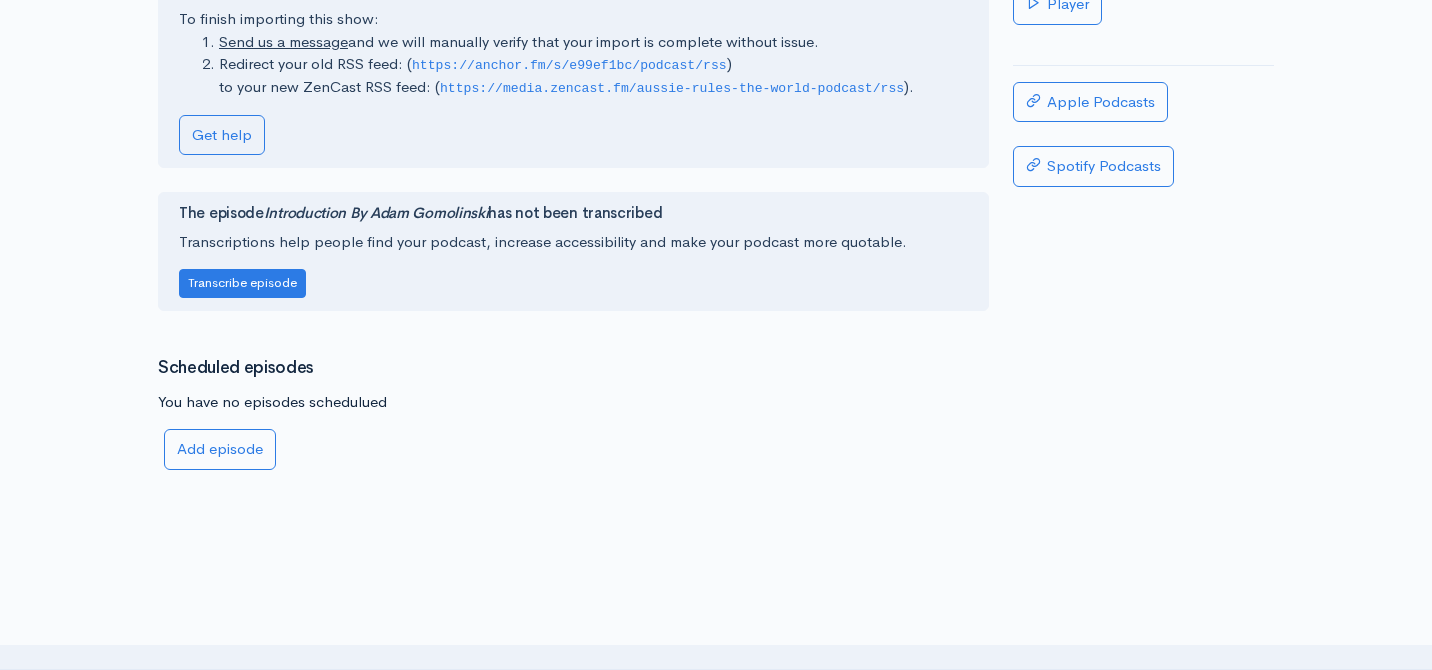 scroll, scrollTop: 582, scrollLeft: 0, axis: vertical 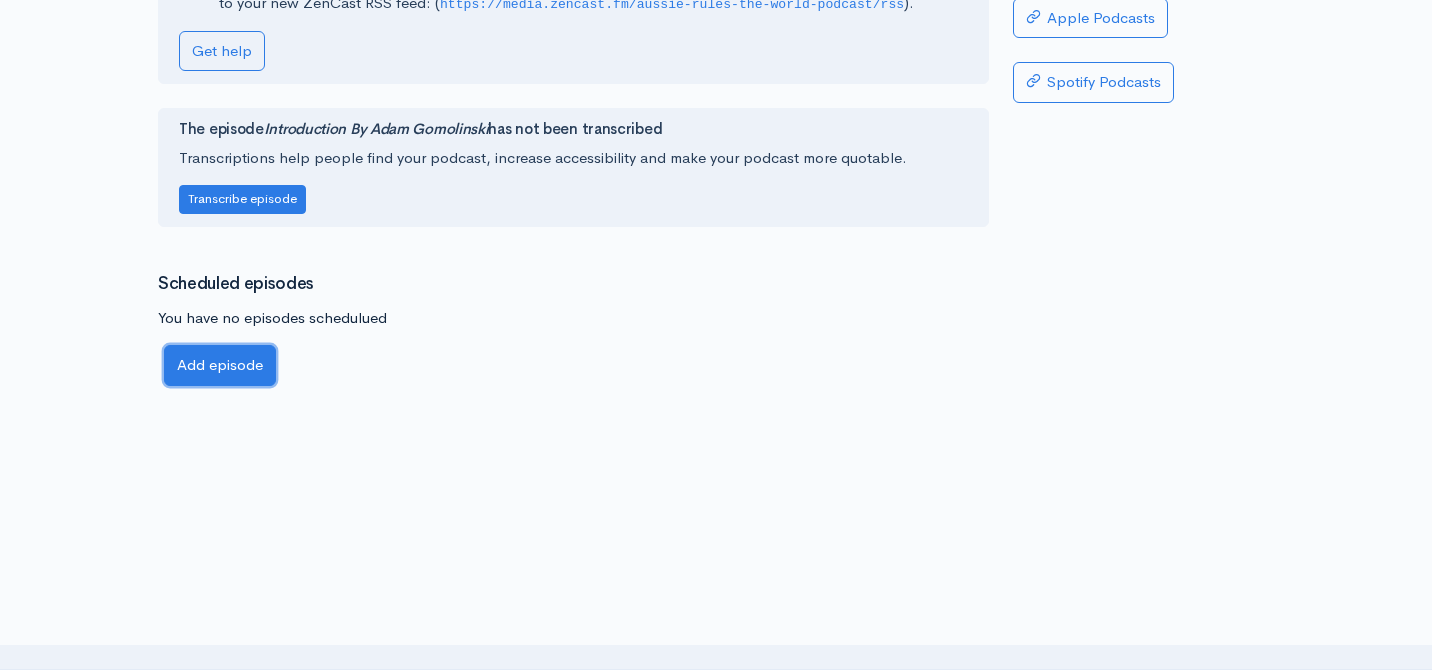 click on "Add
episode" at bounding box center (220, 365) 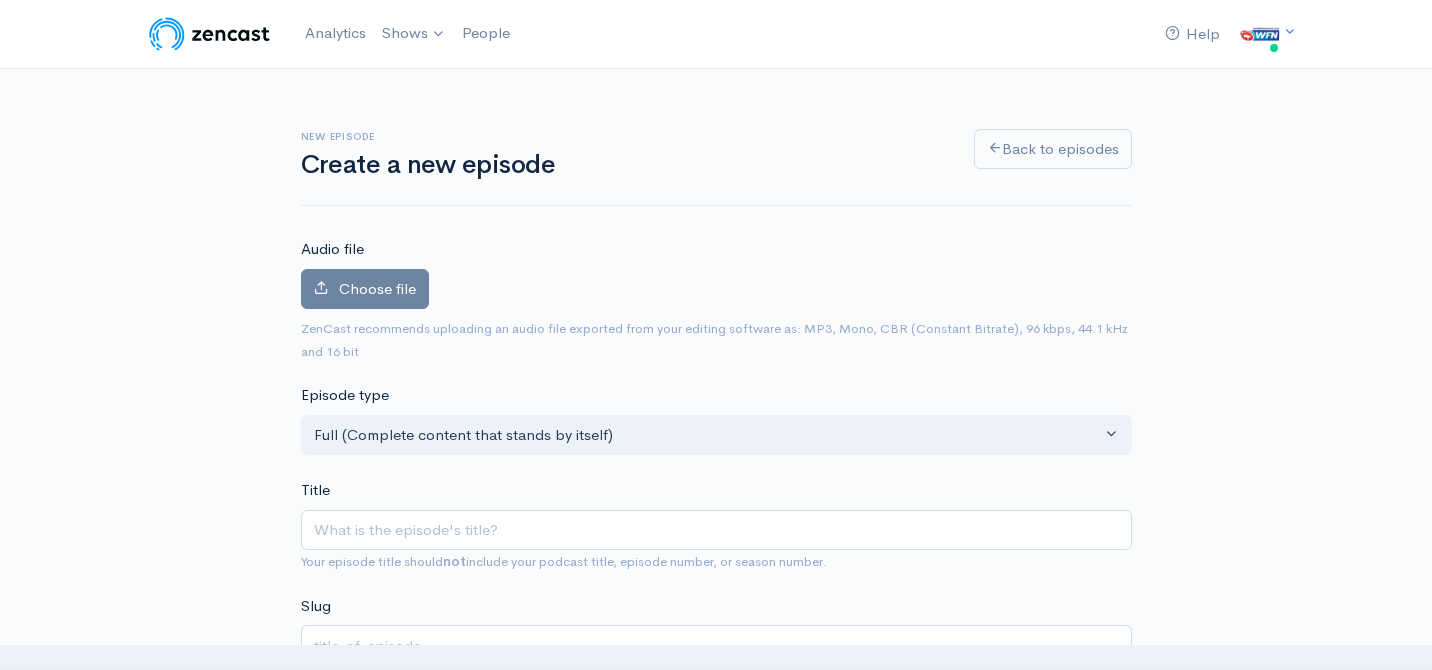 scroll, scrollTop: 0, scrollLeft: 0, axis: both 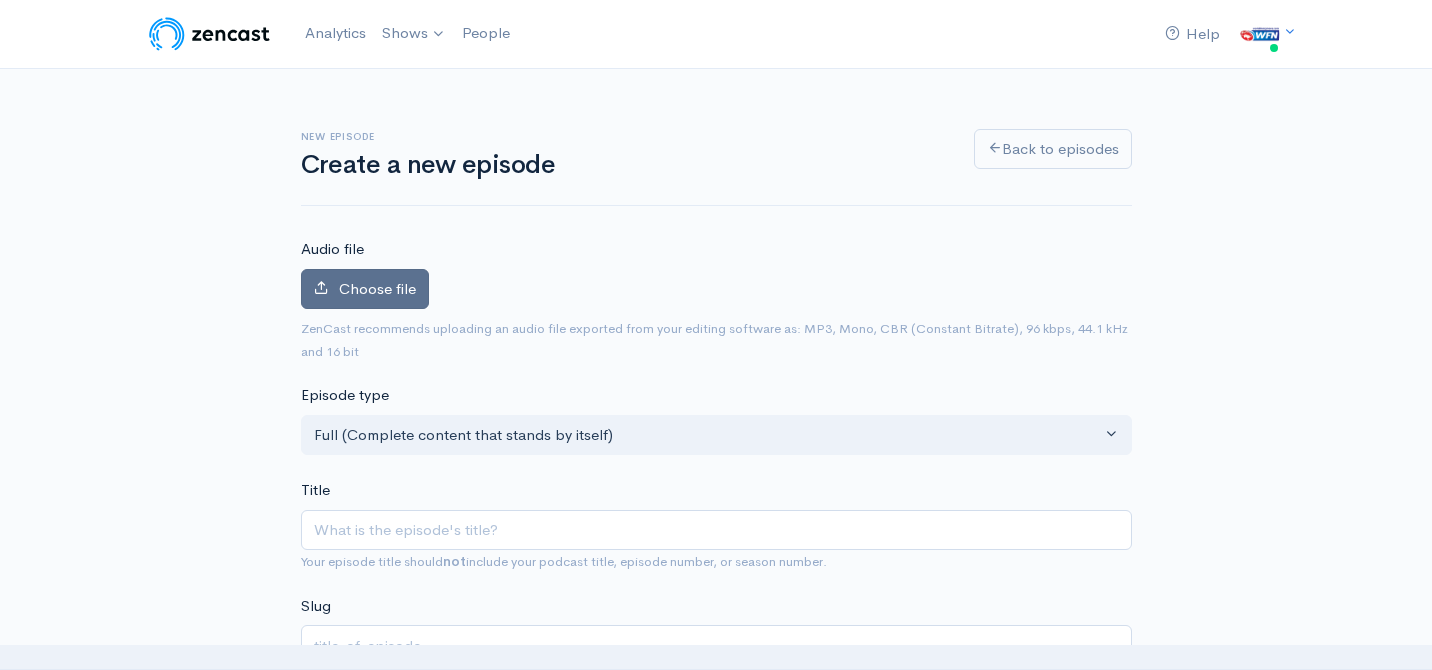 click on "Choose file" at bounding box center [377, 288] 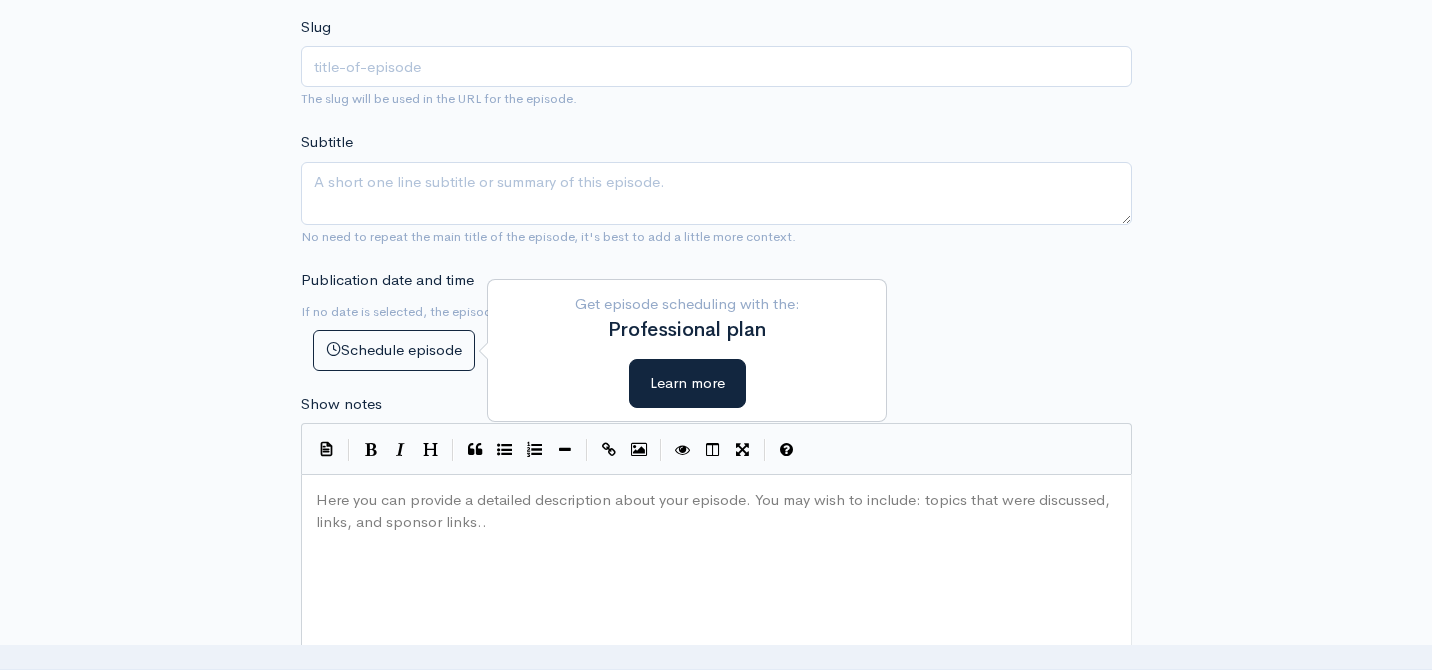 scroll, scrollTop: 669, scrollLeft: 0, axis: vertical 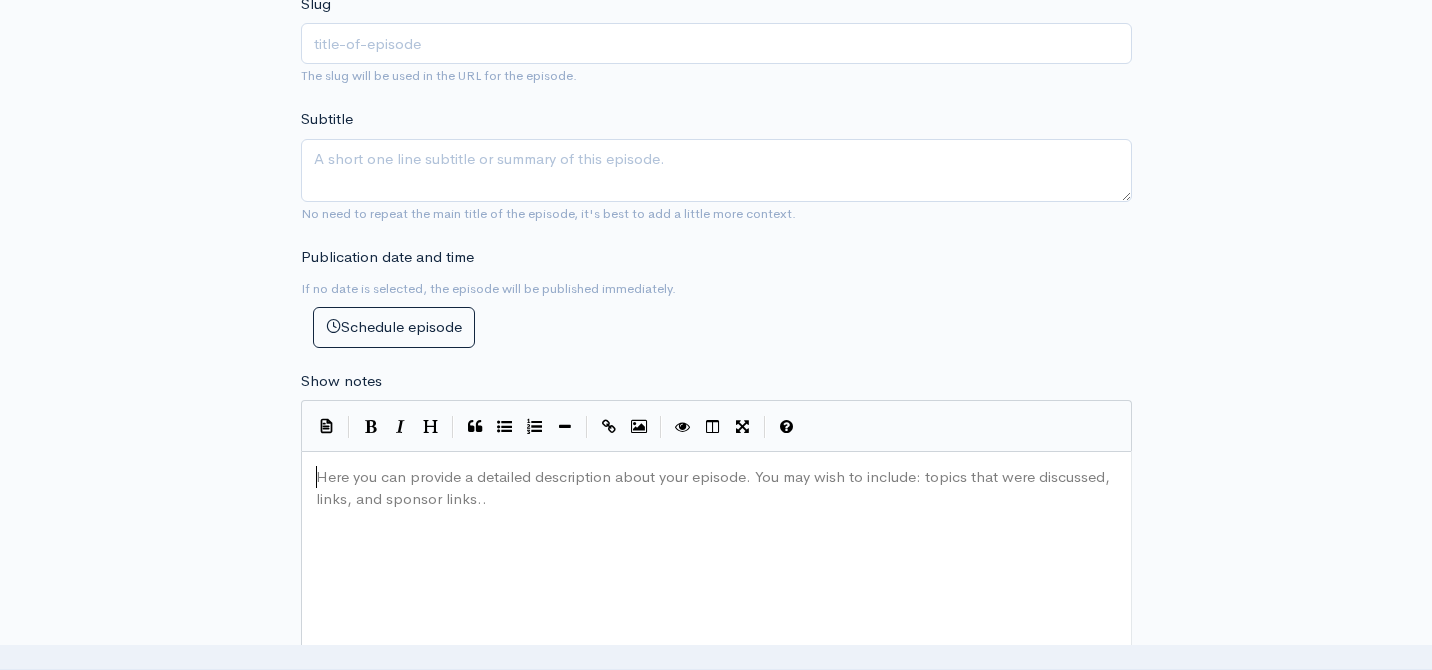 click on "Here you can provide a detailed description about your episode. You may wish to include: topics that were discussed, links, and sponsor links.." at bounding box center (716, 466) 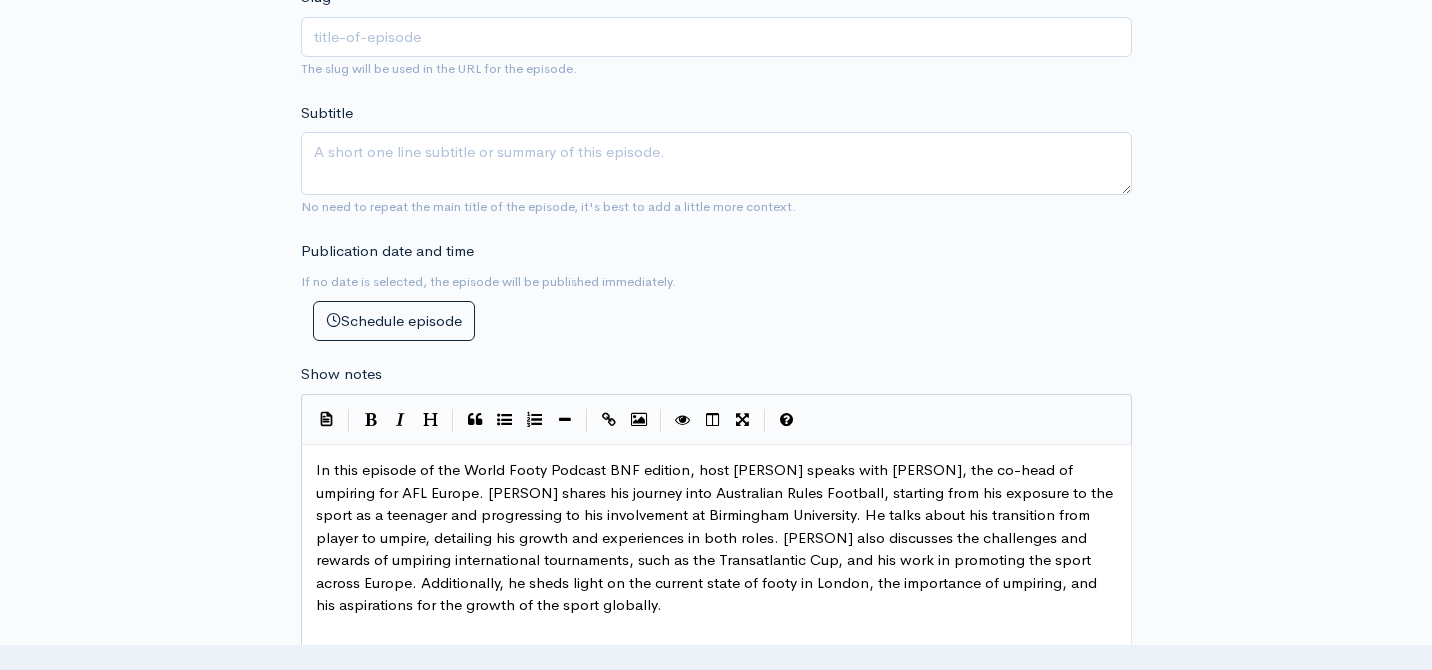 scroll, scrollTop: 769, scrollLeft: 0, axis: vertical 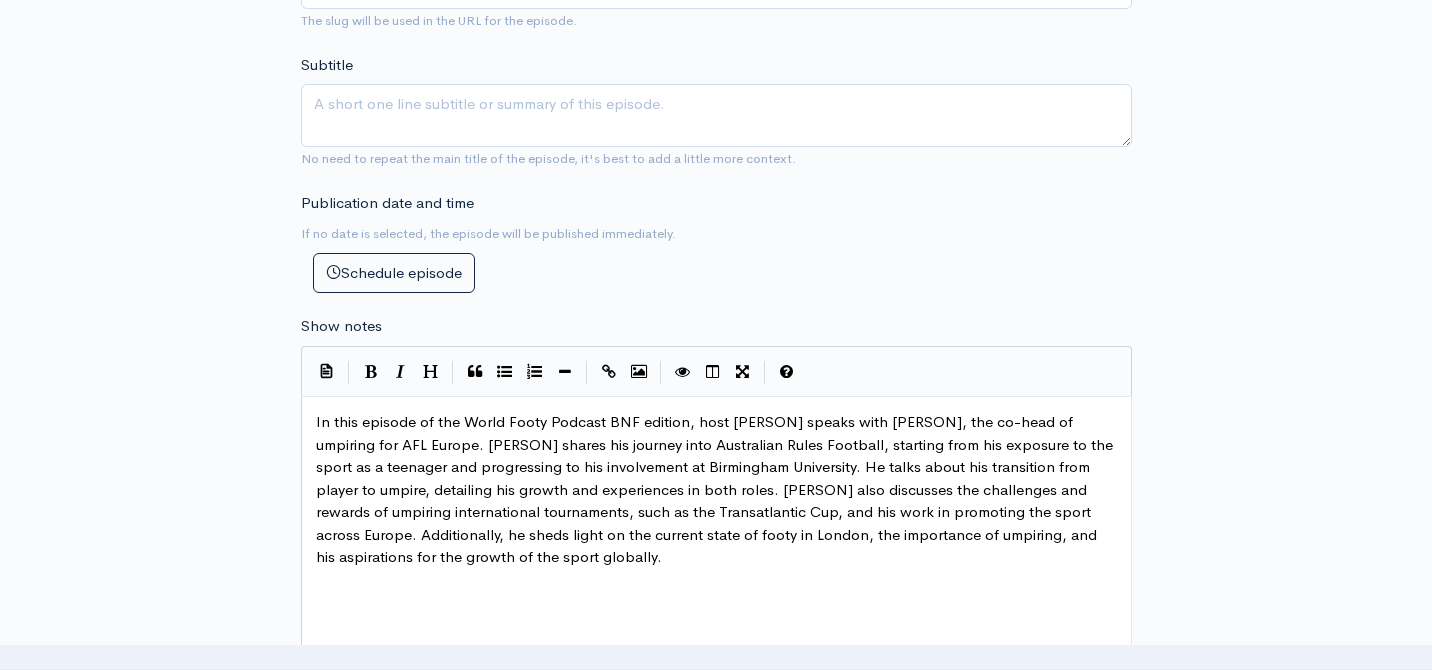 click on "In this episode of the World Footy Podcast BNF edition, host [PERSON] speaks with [PERSON], the co-head of umpiring for AFL Europe. [PERSON] shares his journey into Australian Rules Football, starting from his exposure to the sport as a teenager and progressing to his involvement at Birmingham University. He talks about his transition from player to umpire, detailing his growth and experiences in both roles. [PERSON] also discusses the challenges and rewards of umpiring international tournaments, such as the Transatlantic Cup, and his work in promoting the sport across Europe. Additionally, he sheds light on the current state of footy in London, the importance of umpiring, and his aspirations for the growth of the sport globally." at bounding box center (716, 489) 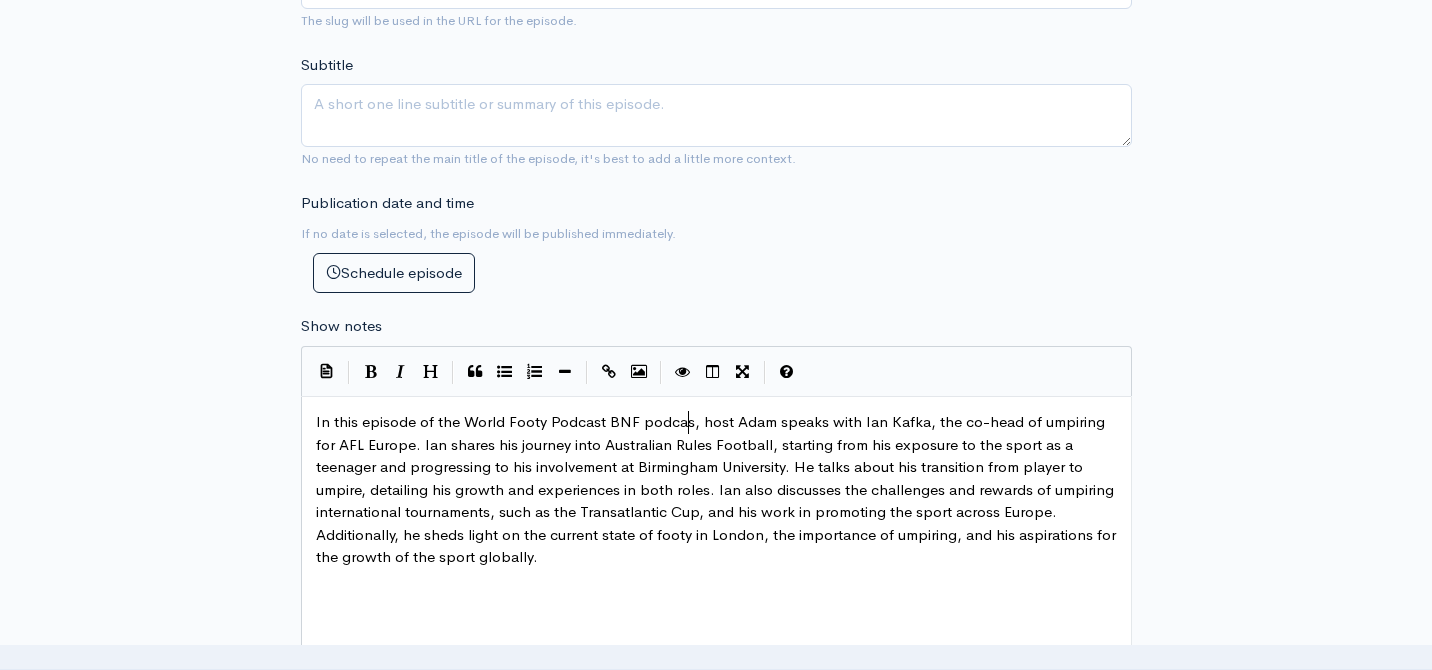 scroll, scrollTop: 7, scrollLeft: 19, axis: both 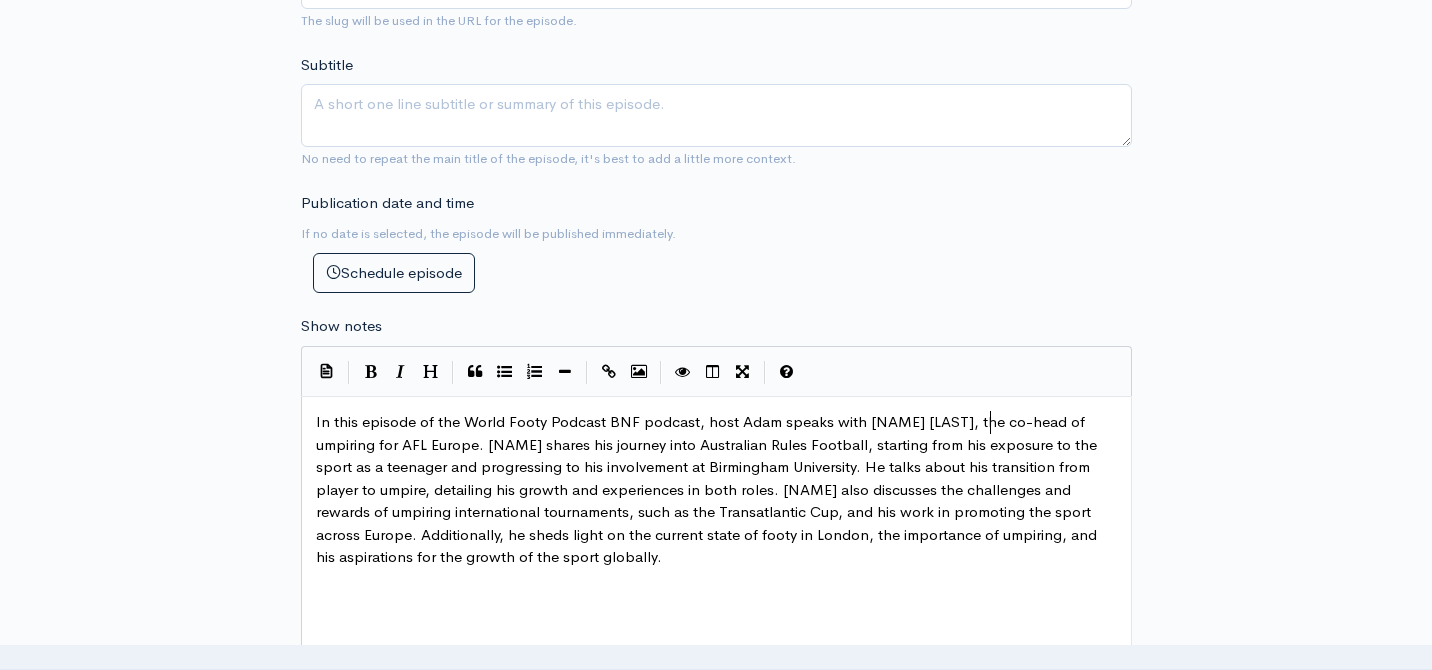 click on "In this episode of the World Footy Podcast BNF podcast, host Adam speaks with [NAME] [LAST], the co-head of umpiring for AFL Europe. [NAME] shares his journey into Australian Rules Football, starting from his exposure to the sport as a teenager and progressing to his involvement at Birmingham University. He talks about his transition from player to umpire, detailing his growth and experiences in both roles. [NAME] also discusses the challenges and rewards of umpiring international tournaments, such as the Transatlantic Cup, and his work in promoting the sport across Europe. Additionally, he sheds light on the current state of footy in London, the importance of umpiring, and his aspirations for the growth of the sport globally." at bounding box center (708, 489) 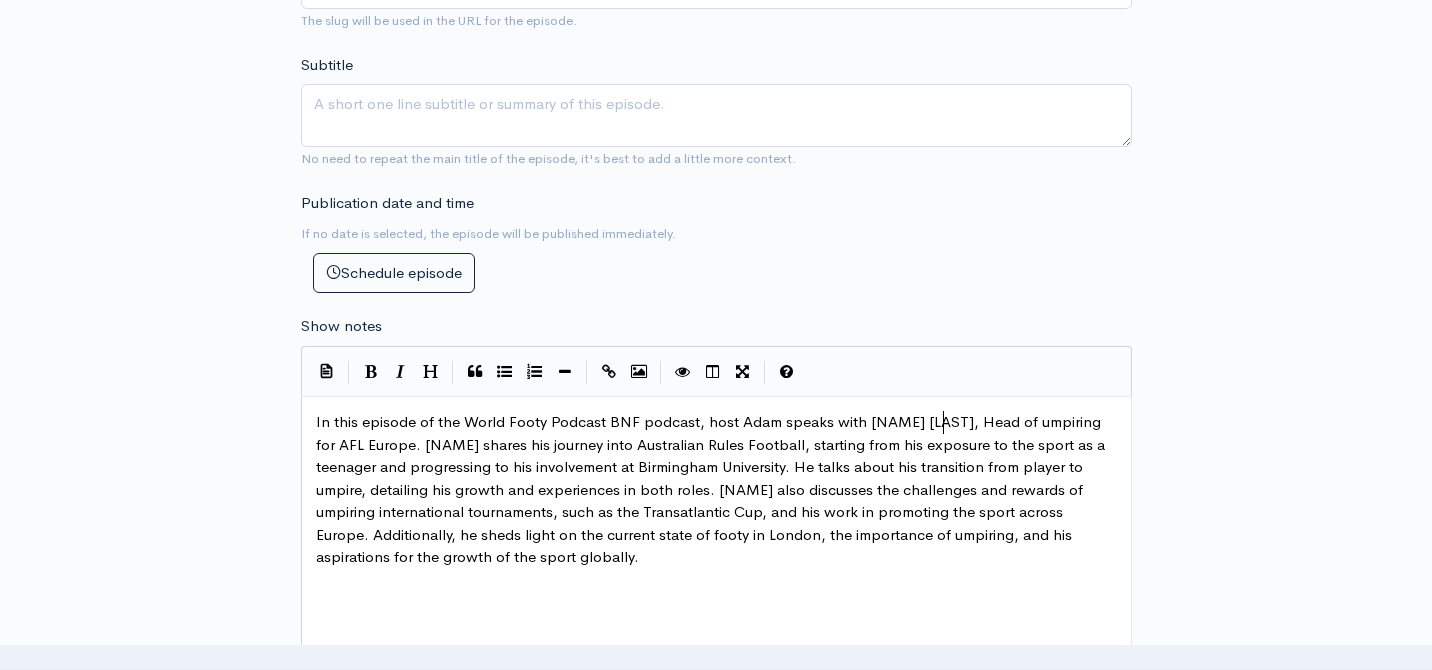 scroll, scrollTop: 7, scrollLeft: 11, axis: both 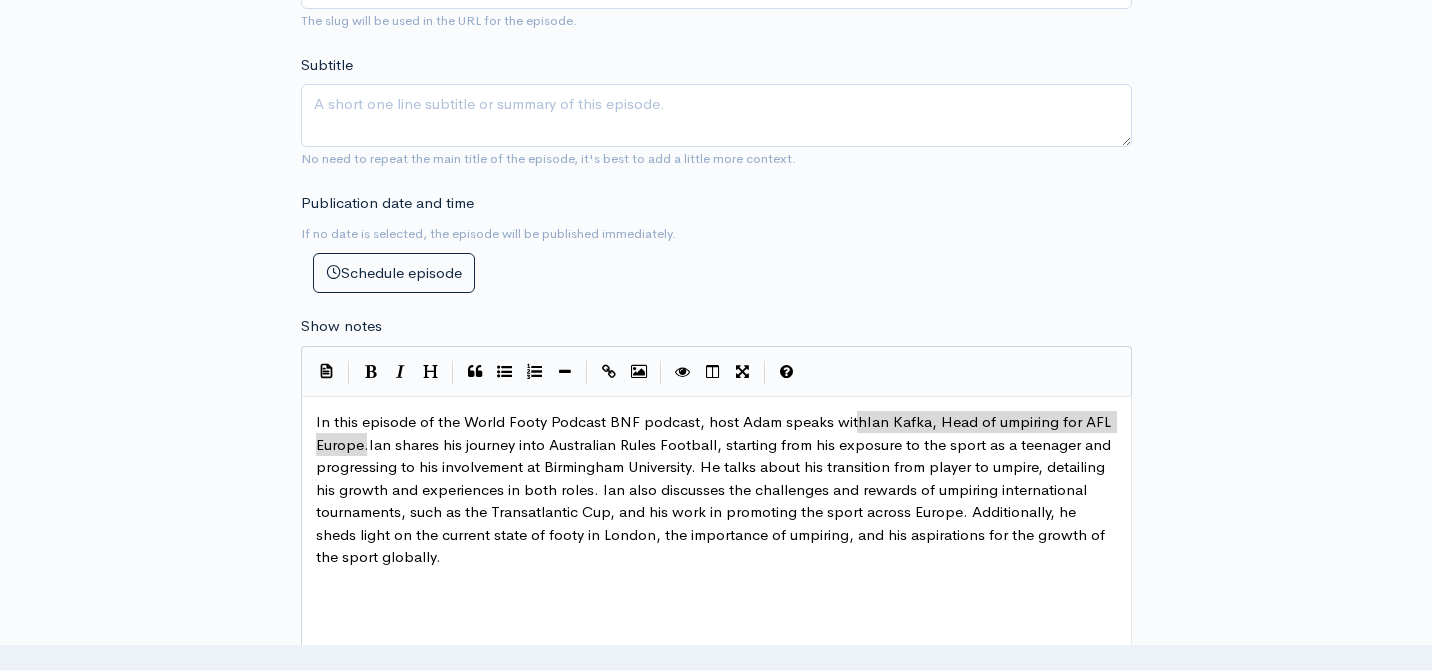 drag, startPoint x: 859, startPoint y: 424, endPoint x: 365, endPoint y: 447, distance: 494.53513 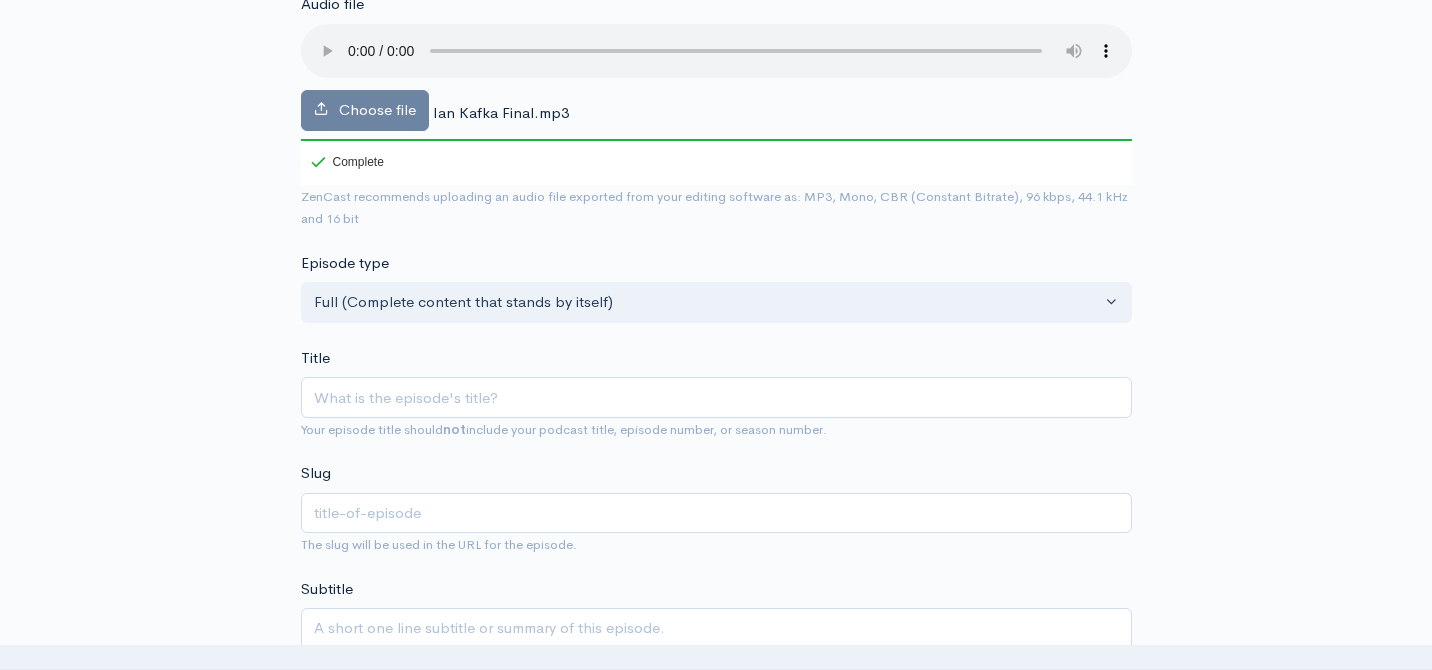 scroll, scrollTop: 248, scrollLeft: 0, axis: vertical 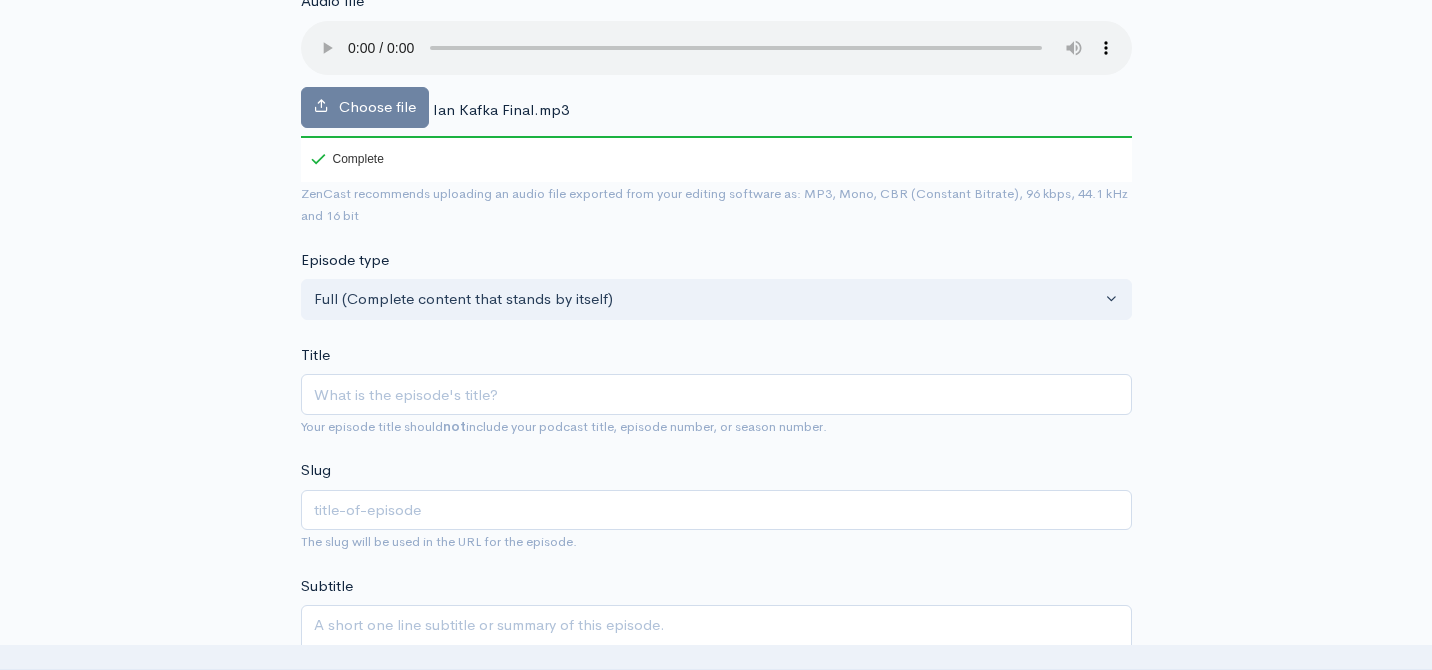 type on "Ian Kafka, Head of umpiring for AFL Europe." 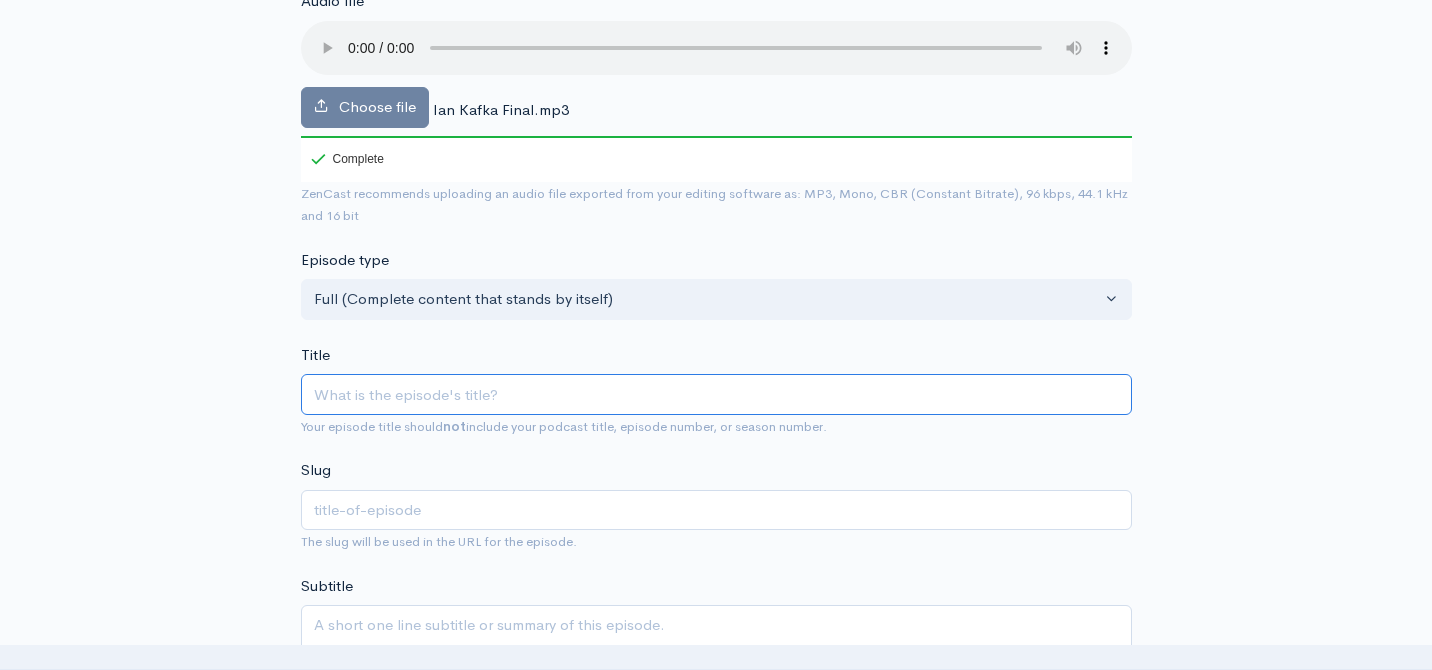 click on "Title" at bounding box center [716, 394] 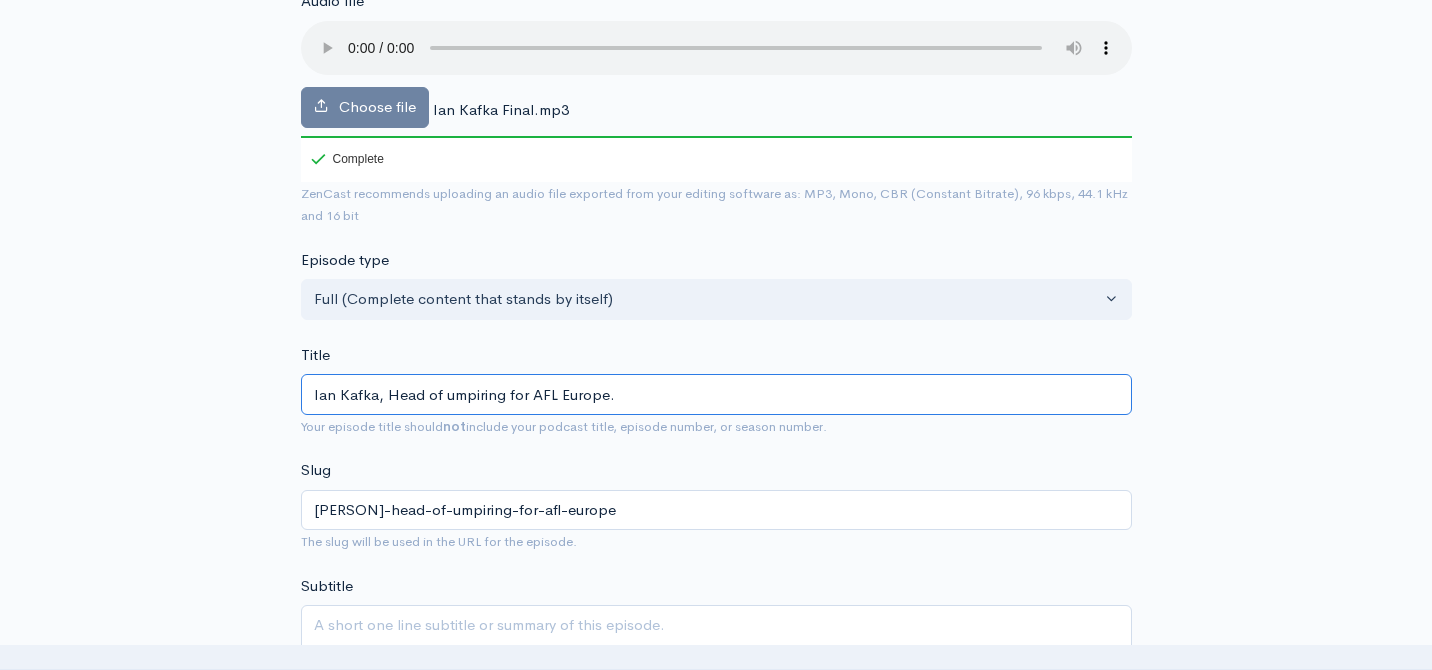 click on "Ian Kafka, Head of umpiring for AFL Europe." at bounding box center [716, 394] 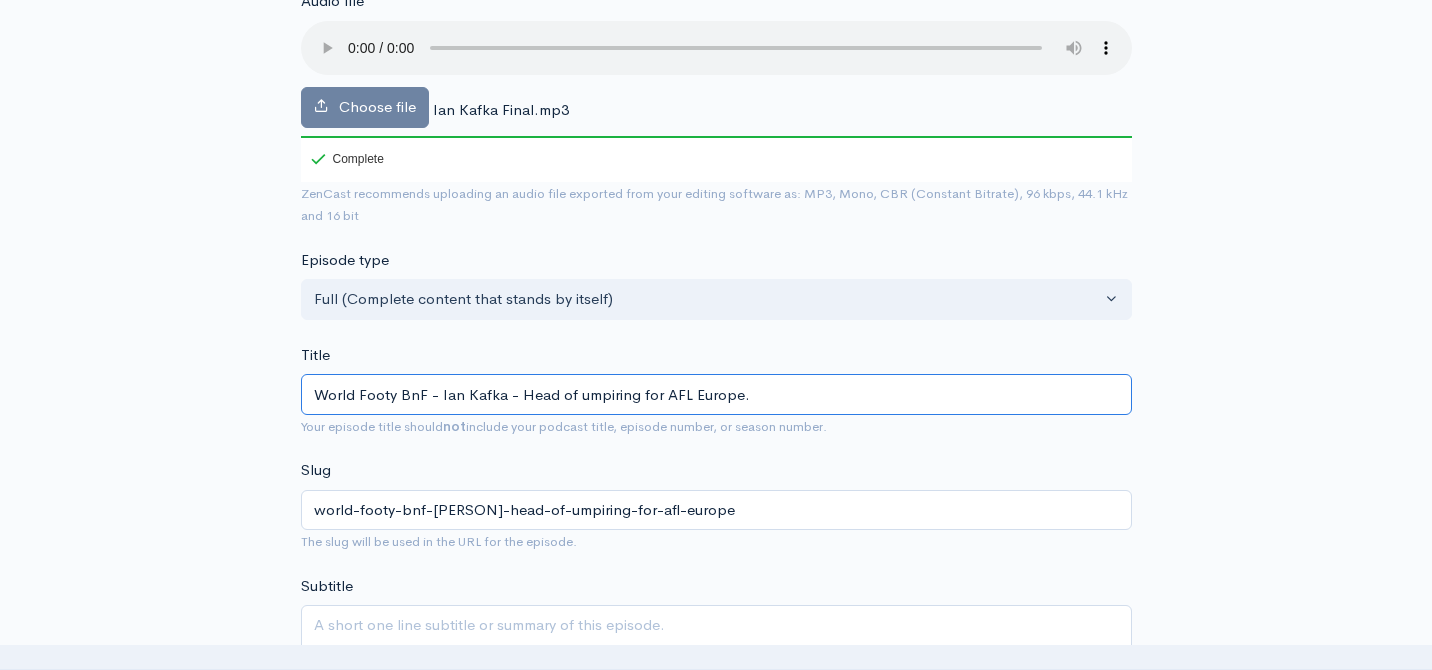 click on "World Footy BnF - Ian Kafka - Head of umpiring for AFL Europe." at bounding box center [716, 394] 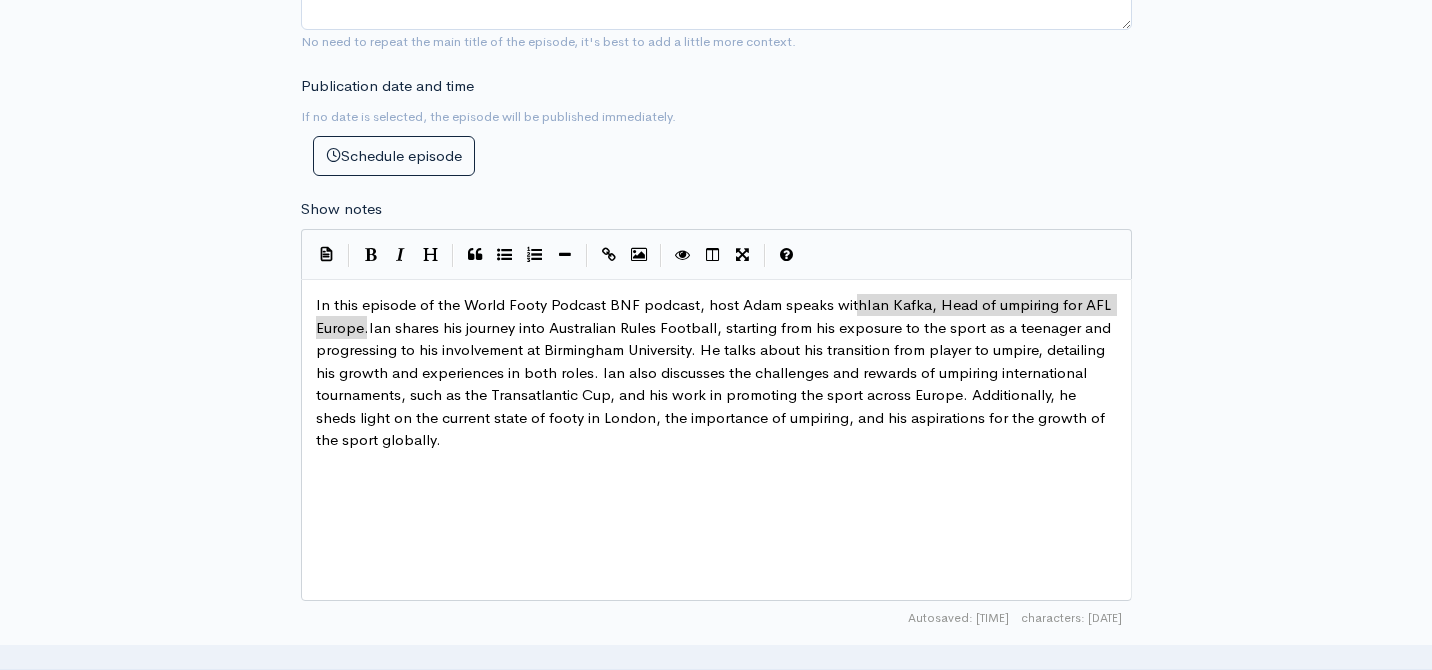 scroll, scrollTop: 887, scrollLeft: 0, axis: vertical 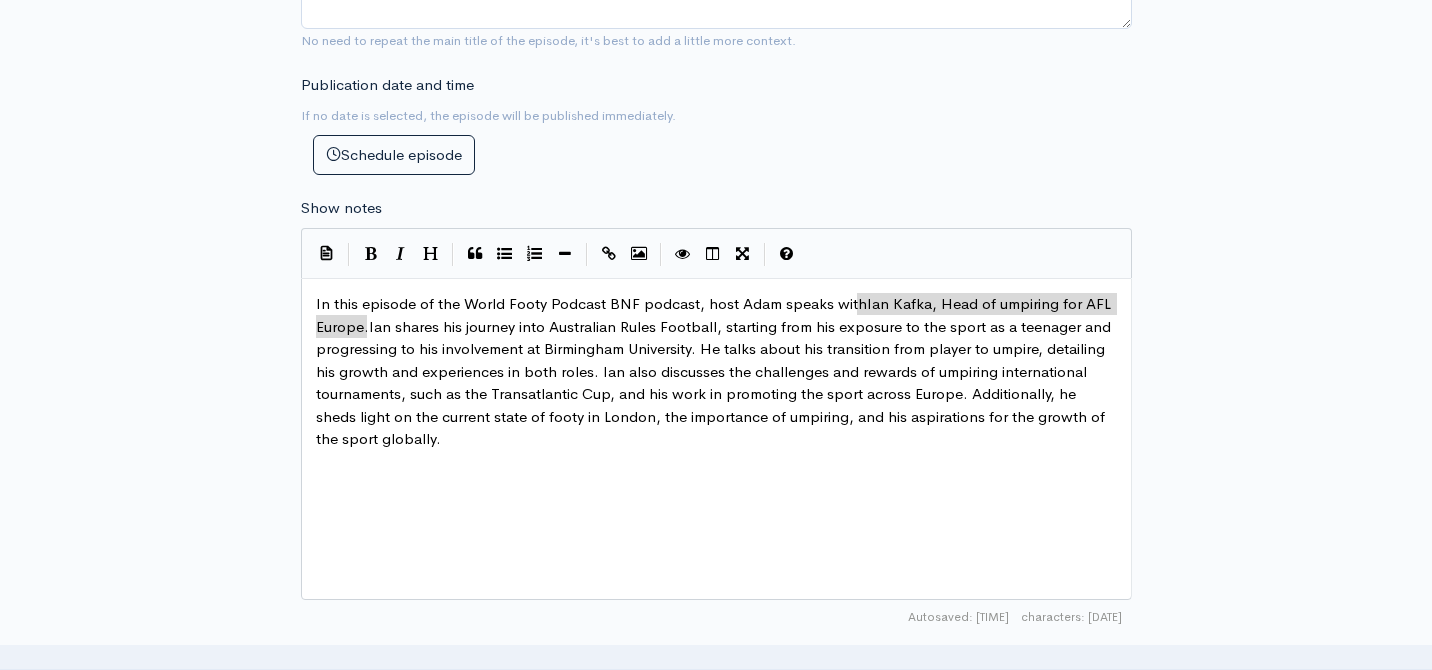 type on "World Footy BnF - [PERSON] - Head of Umpiring for AFL Europe" 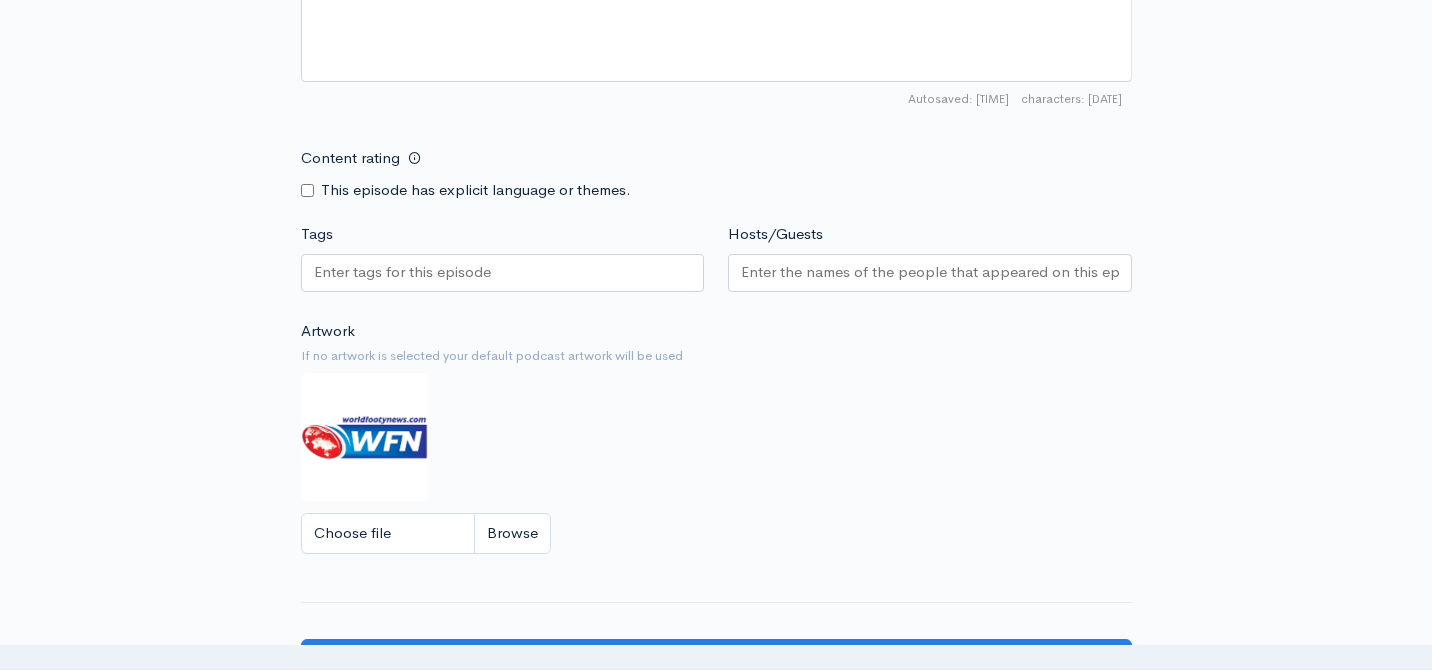 scroll, scrollTop: 1409, scrollLeft: 0, axis: vertical 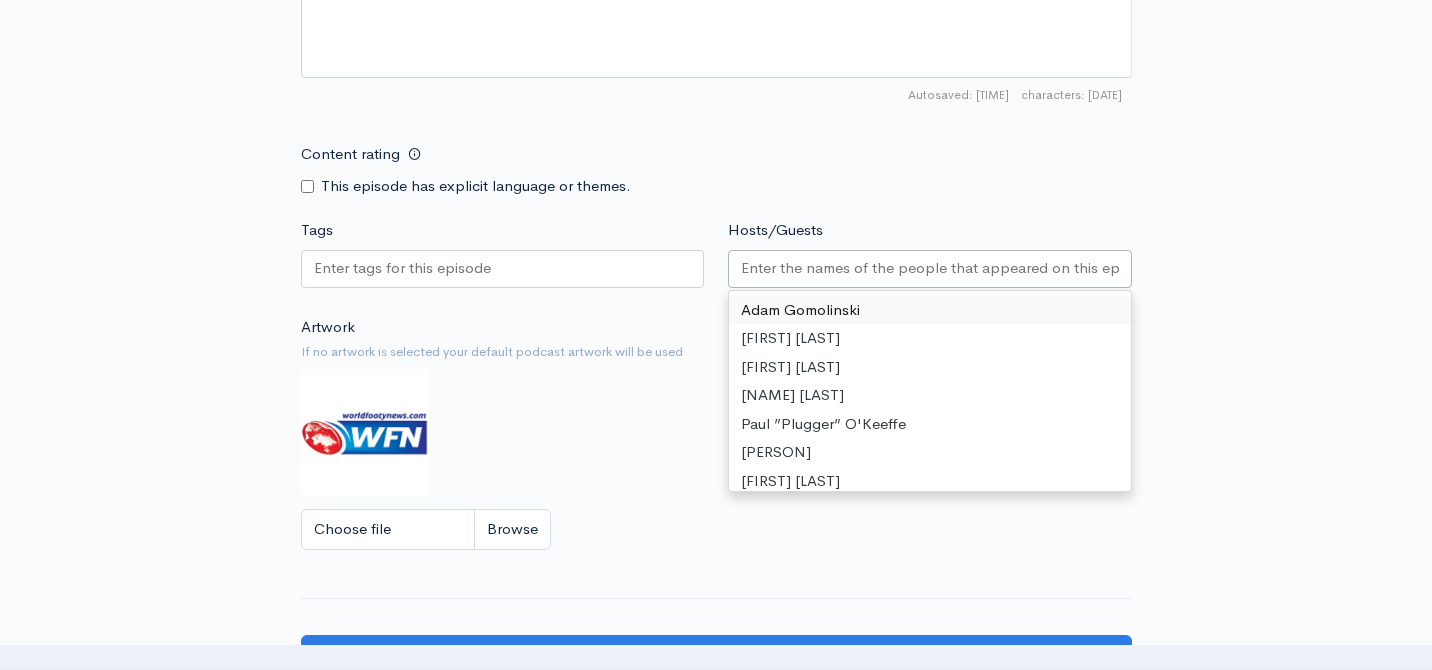 click on "Hosts/Guests" at bounding box center [930, 268] 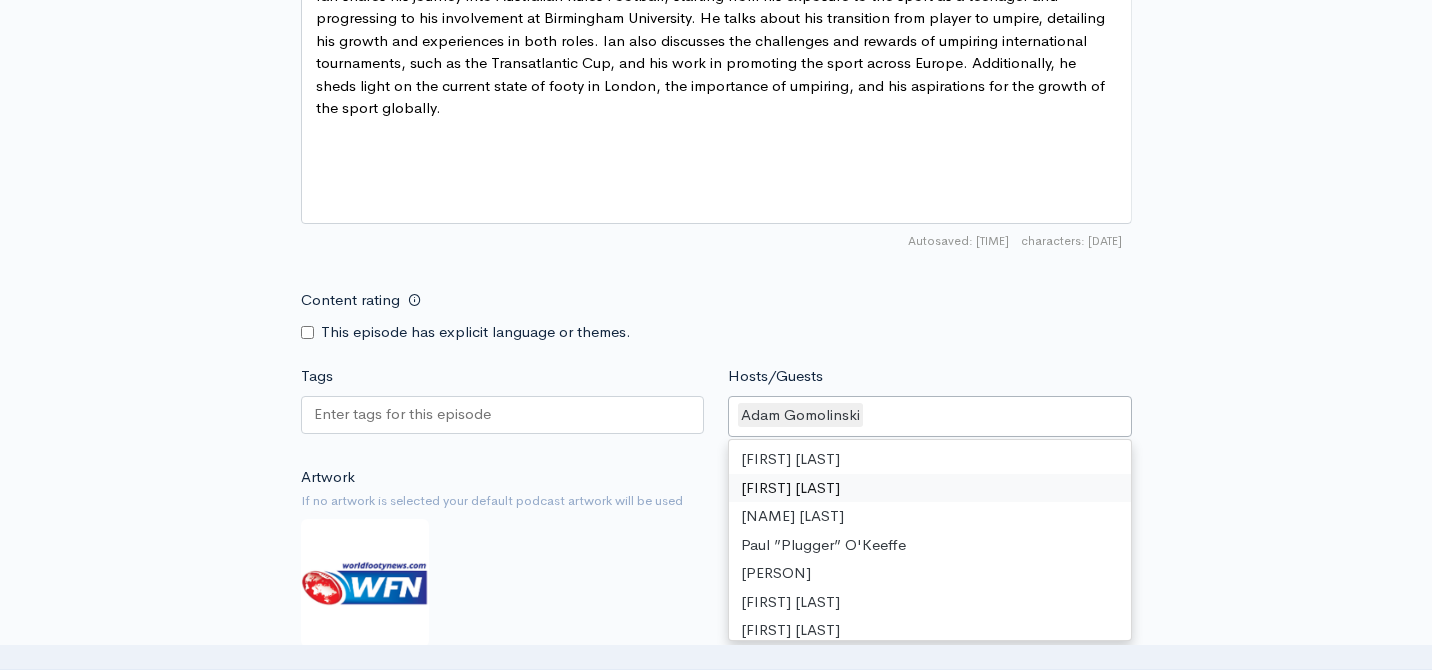 scroll, scrollTop: 967, scrollLeft: 0, axis: vertical 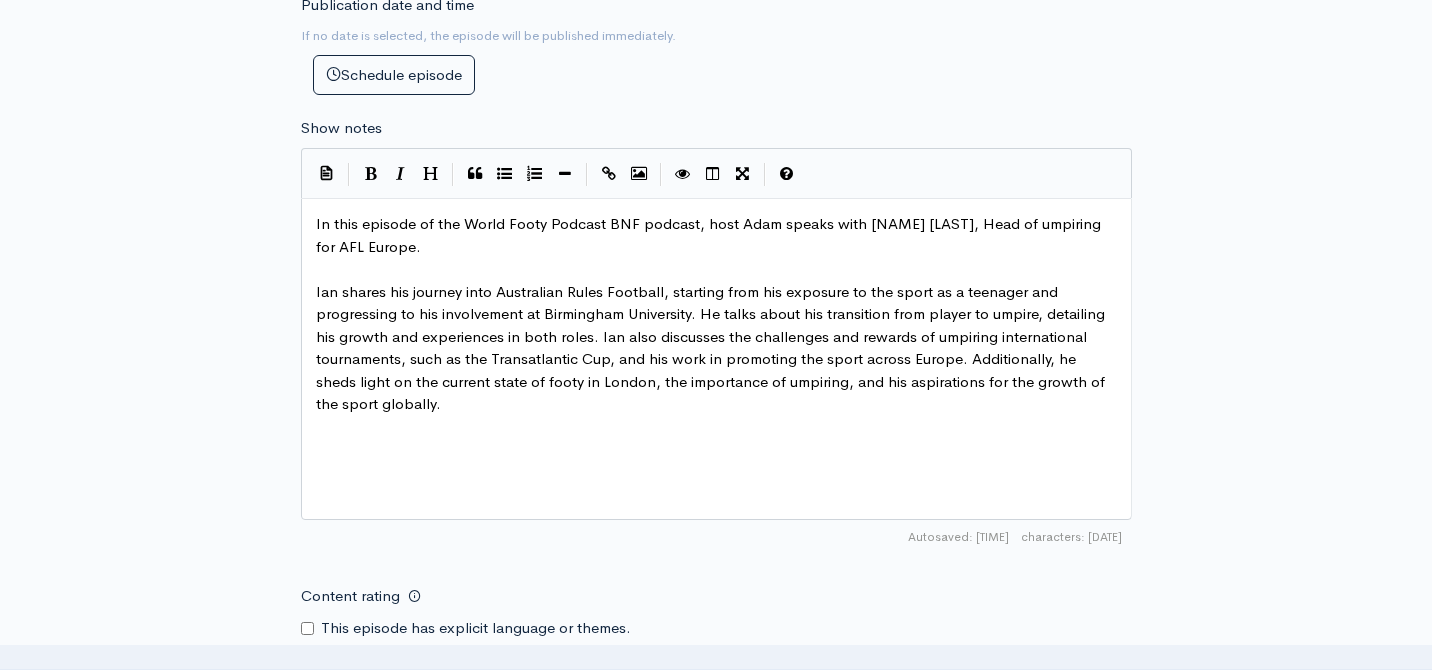 click on "In this episode of the World Footy Podcast BNF podcast, host Adam speaks with [NAME] [LAST], Head of umpiring for AFL Europe." at bounding box center [710, 235] 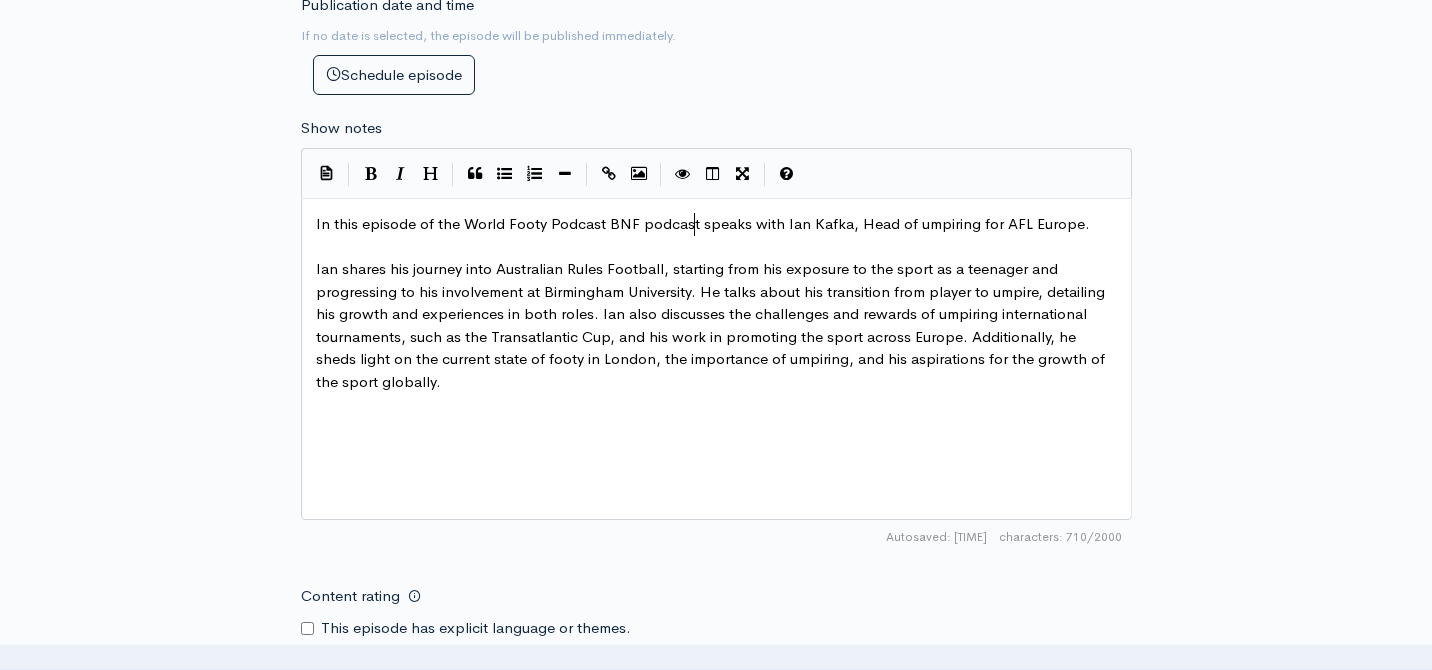 click on "Ian shares his journey into Australian Rules Football, starting from his exposure to the sport as a teenager and progressing to his involvement at Birmingham University. He talks about his transition from player to umpire, detailing his growth and experiences in both roles. Ian also discusses the challenges and rewards of umpiring international tournaments, such as the Transatlantic Cup, and his work in promoting the sport across Europe. Additionally, he sheds light on the current state of footy in London, the importance of umpiring, and his aspirations for the growth of the sport globally." at bounding box center [716, 325] 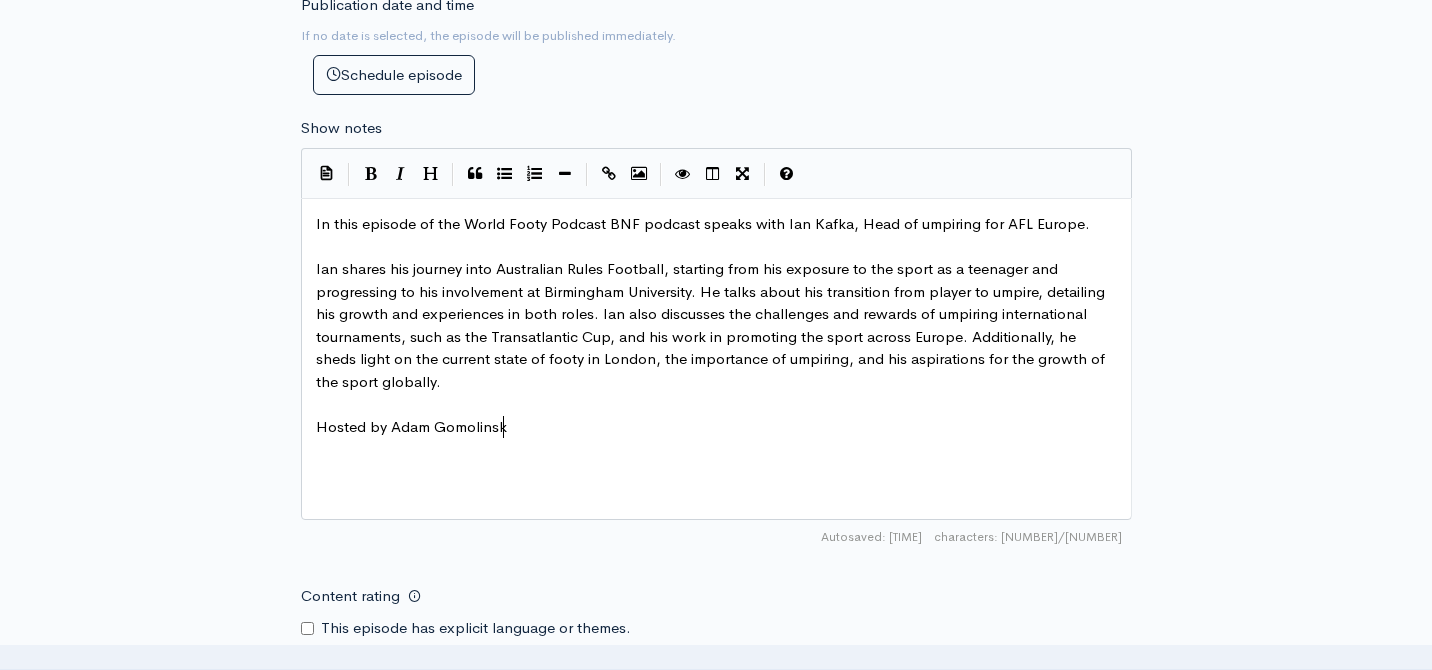 scroll, scrollTop: 7, scrollLeft: 190, axis: both 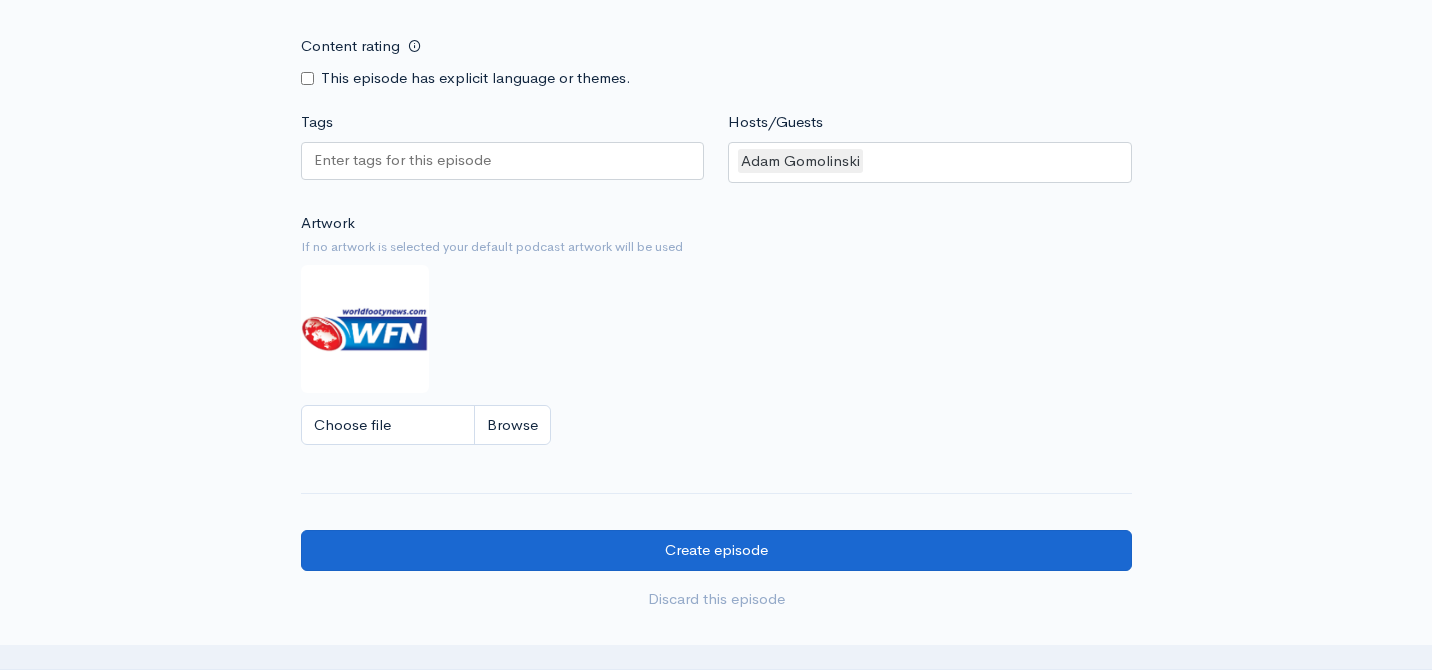 type on "Hosted by Adam Gomolinski" 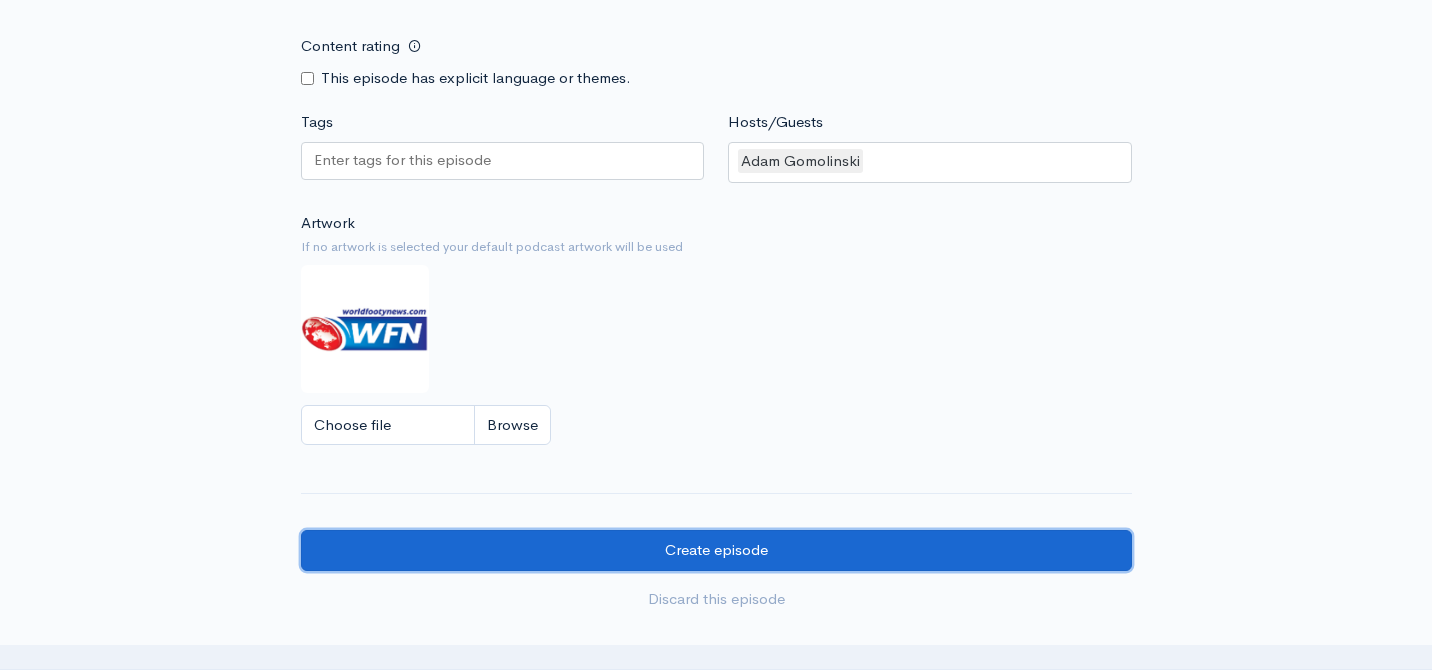 click on "Create episode" at bounding box center (716, 550) 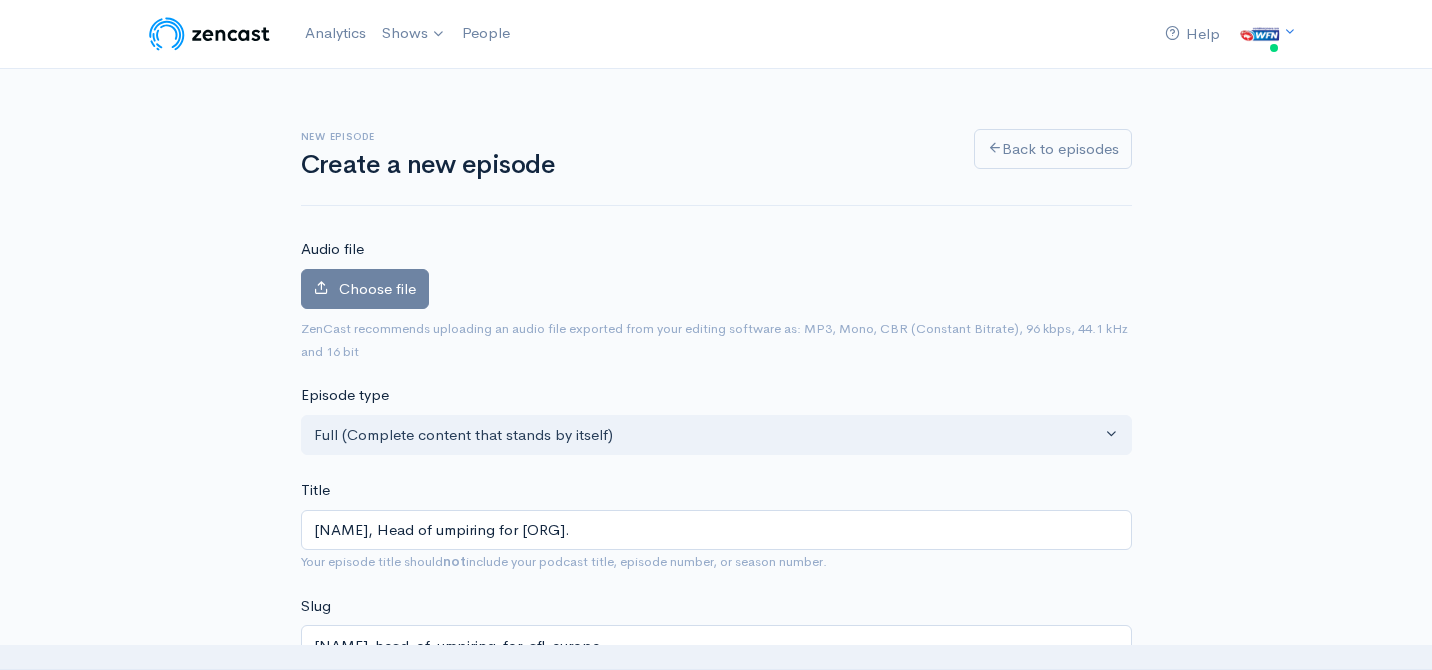 click on "World Footy Podcasts" at bounding box center [0, 0] 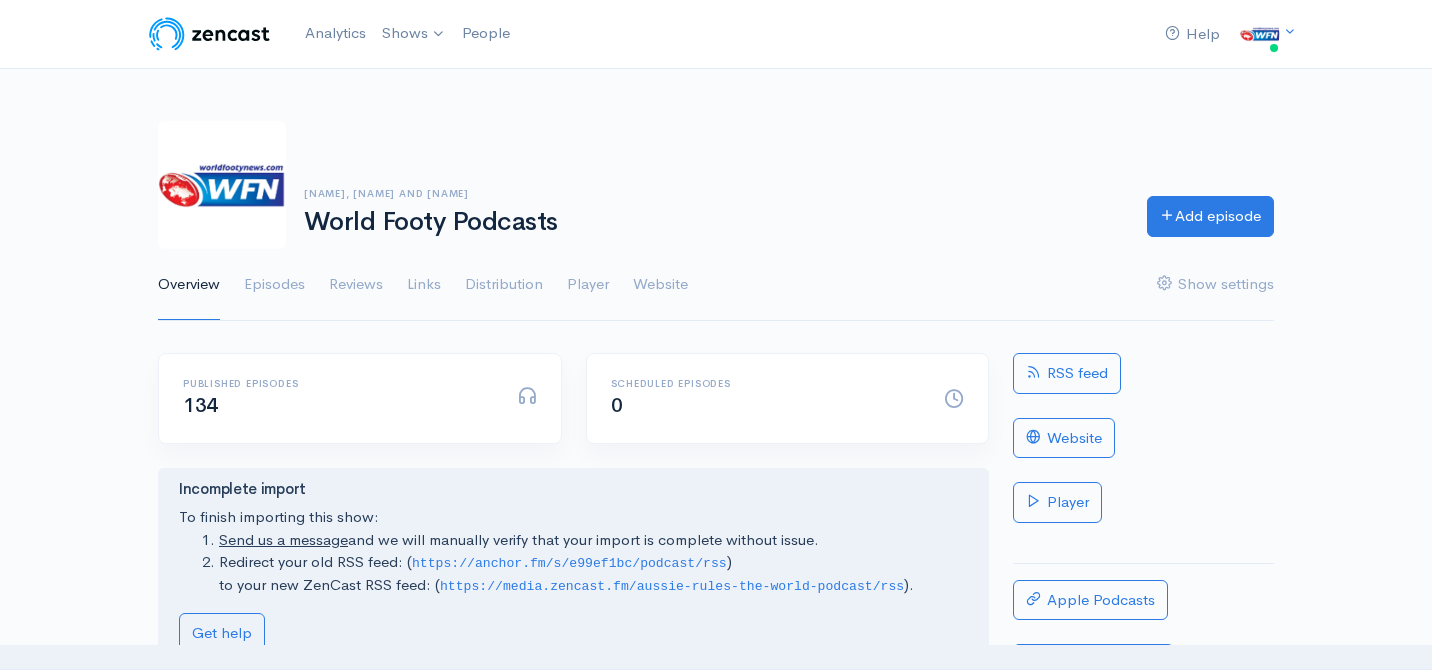 scroll, scrollTop: 0, scrollLeft: 0, axis: both 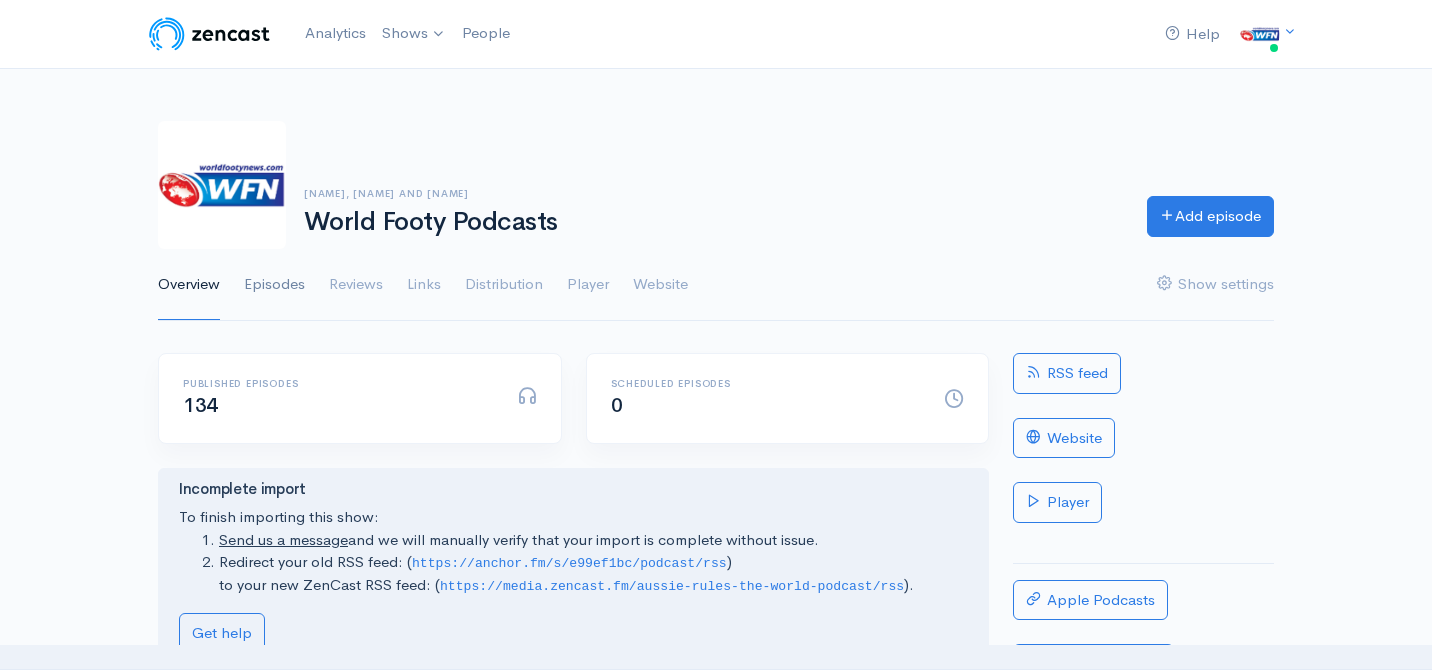 click on "Episodes" at bounding box center (274, 285) 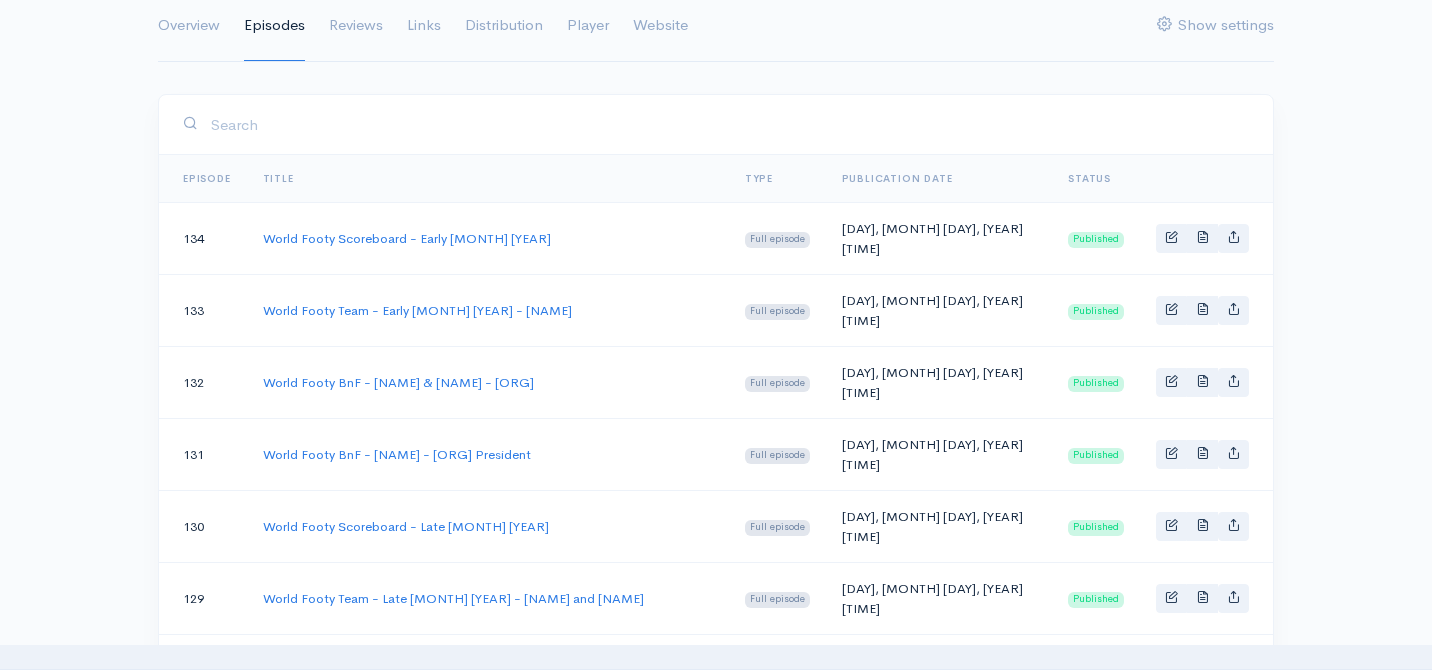 scroll, scrollTop: 263, scrollLeft: 0, axis: vertical 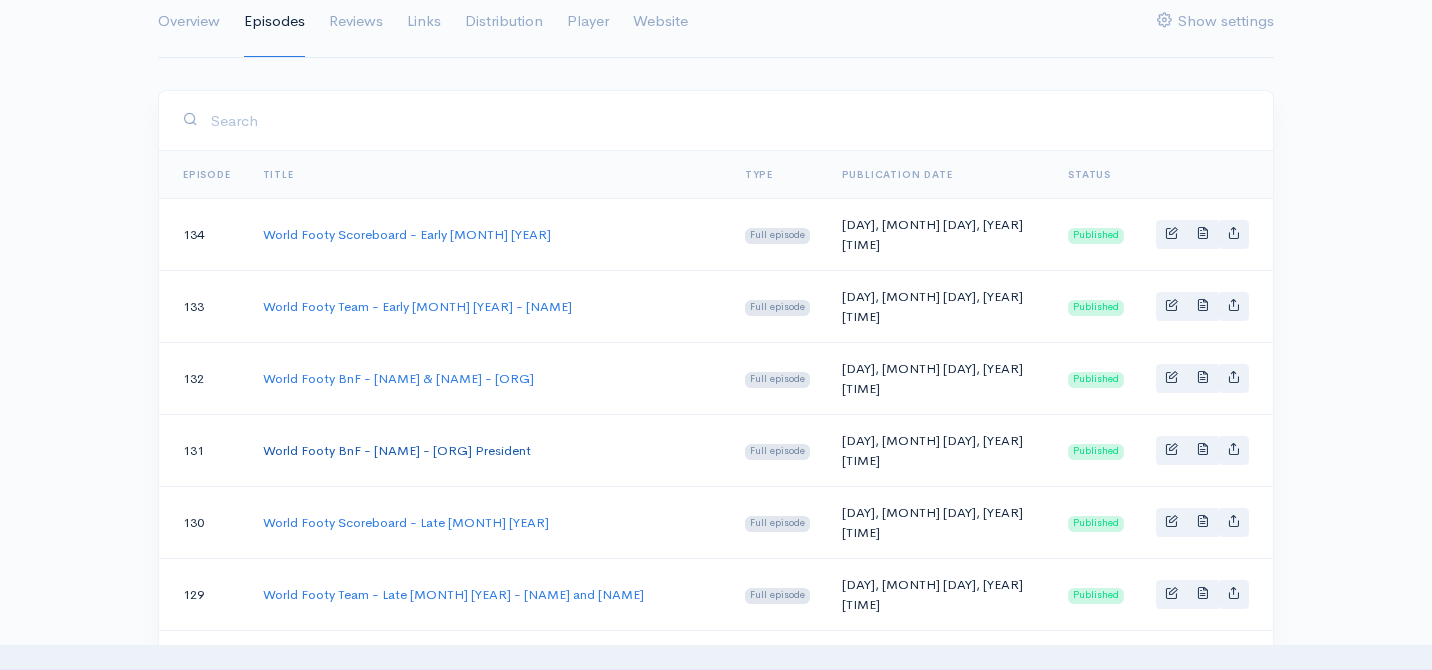 click on "World Footy BnF - [NAME] - [ORG] President" at bounding box center [397, 450] 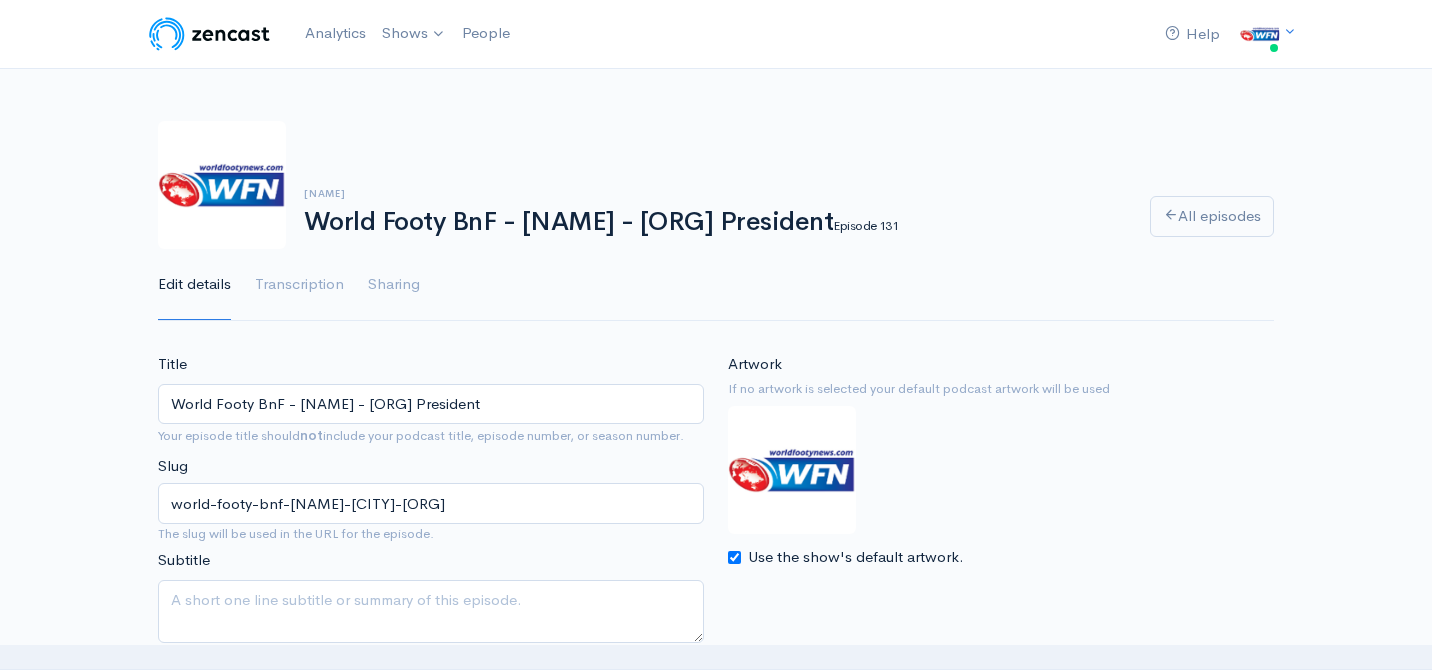 scroll, scrollTop: 0, scrollLeft: 0, axis: both 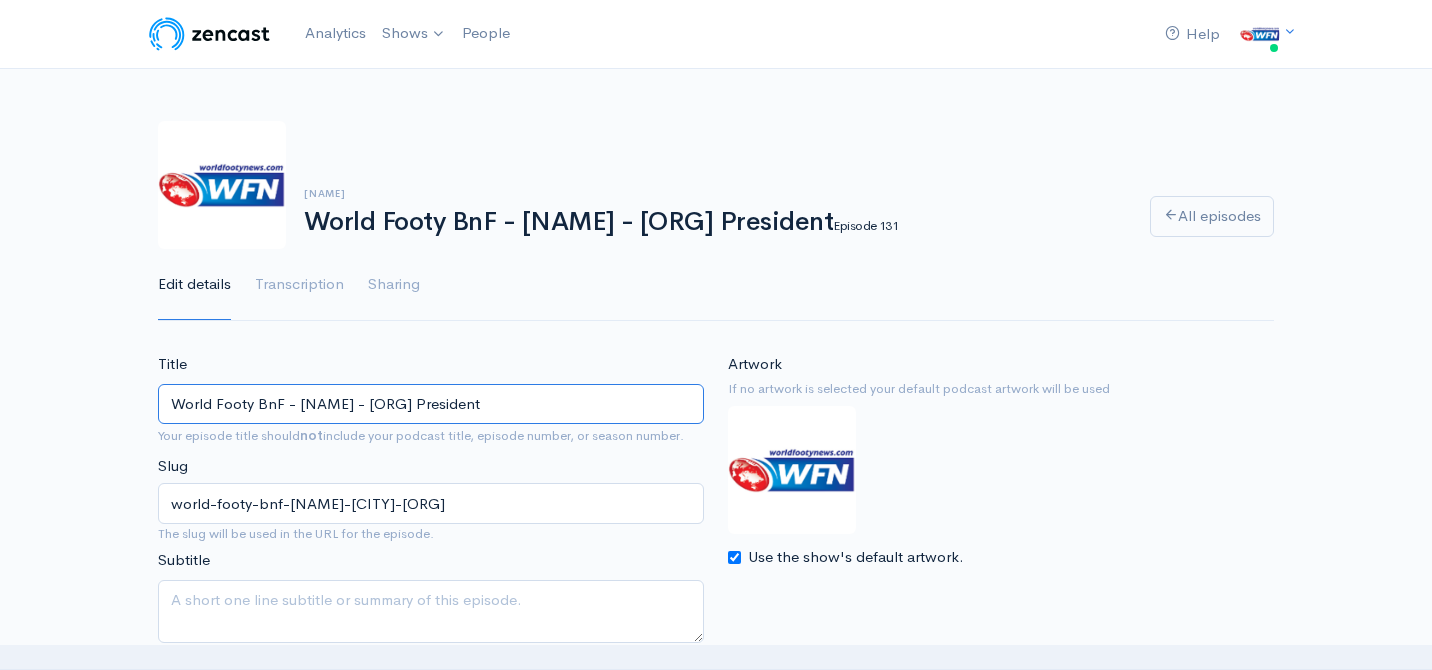 drag, startPoint x: 582, startPoint y: 402, endPoint x: 473, endPoint y: 403, distance: 109.004585 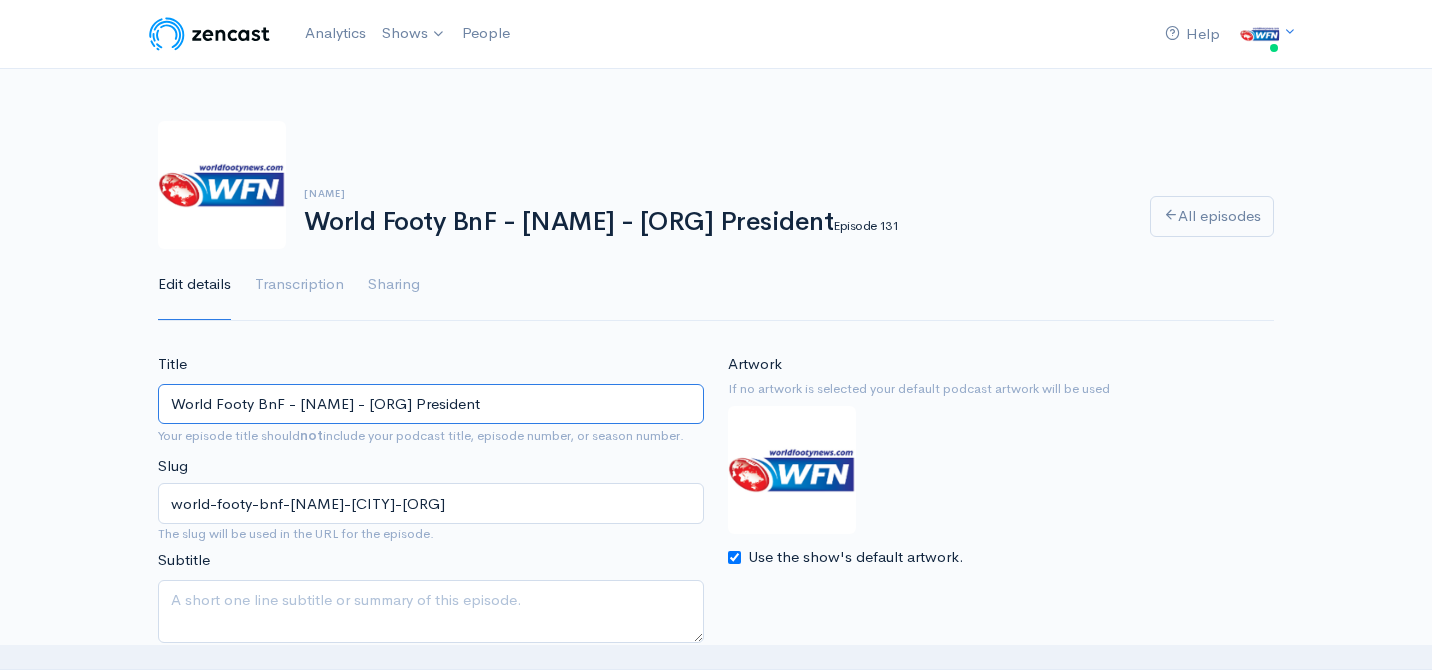 drag, startPoint x: 282, startPoint y: 403, endPoint x: 167, endPoint y: 398, distance: 115.10864 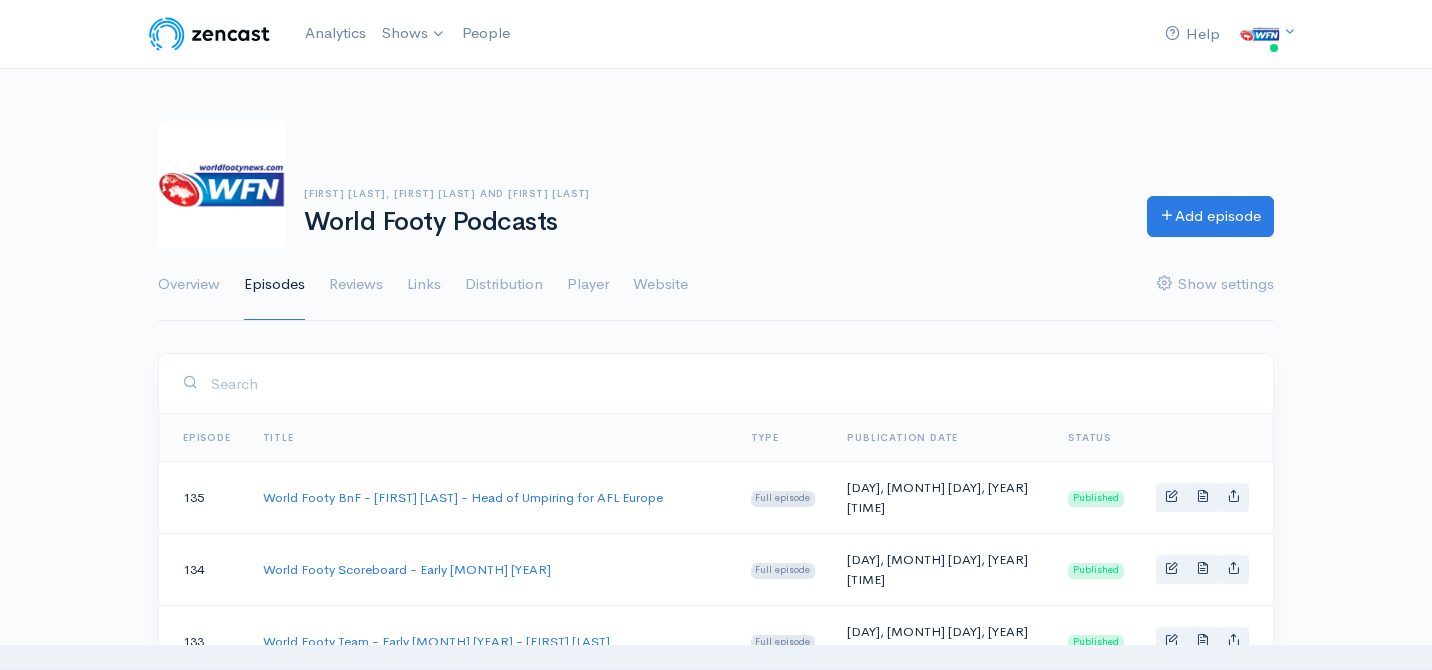 scroll, scrollTop: 0, scrollLeft: 0, axis: both 